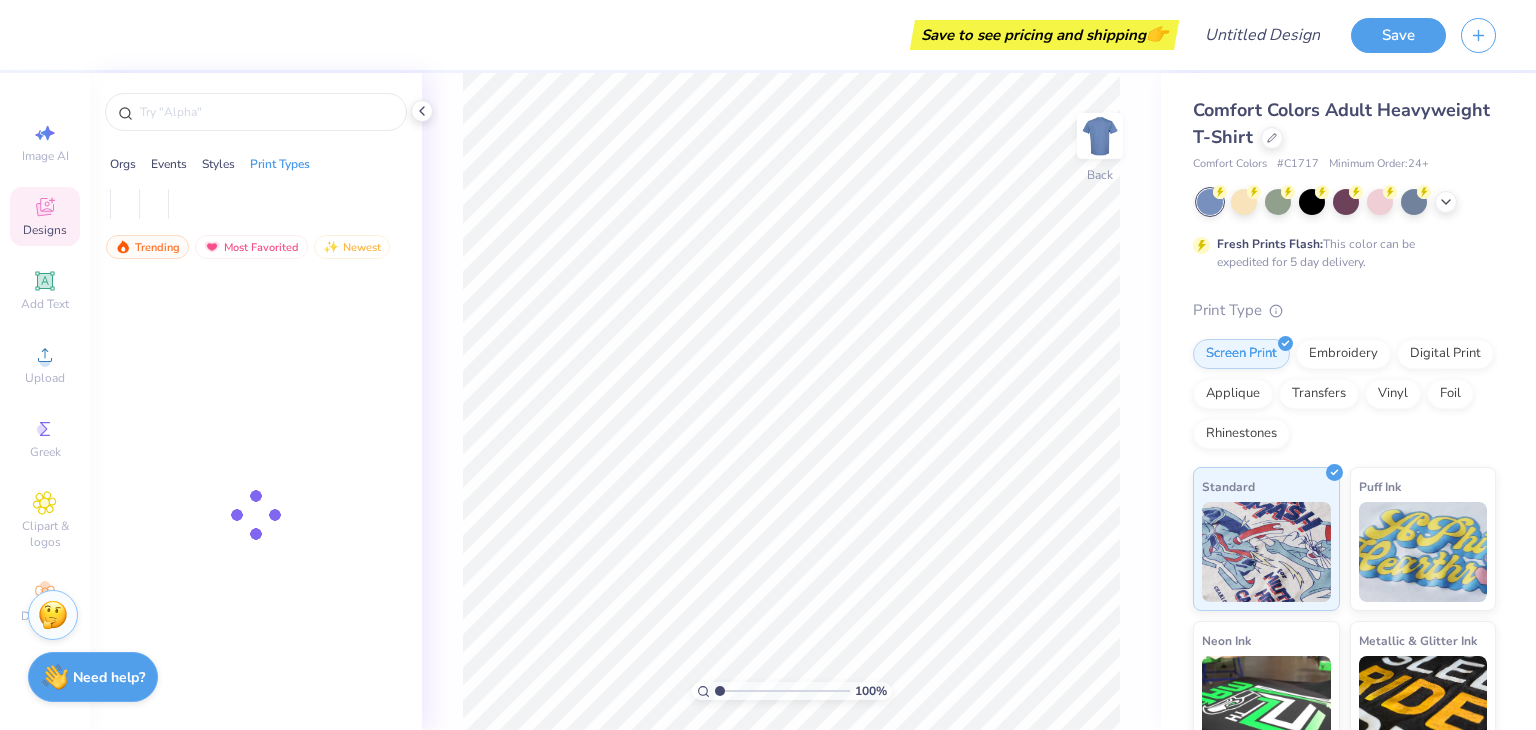 scroll, scrollTop: 0, scrollLeft: 0, axis: both 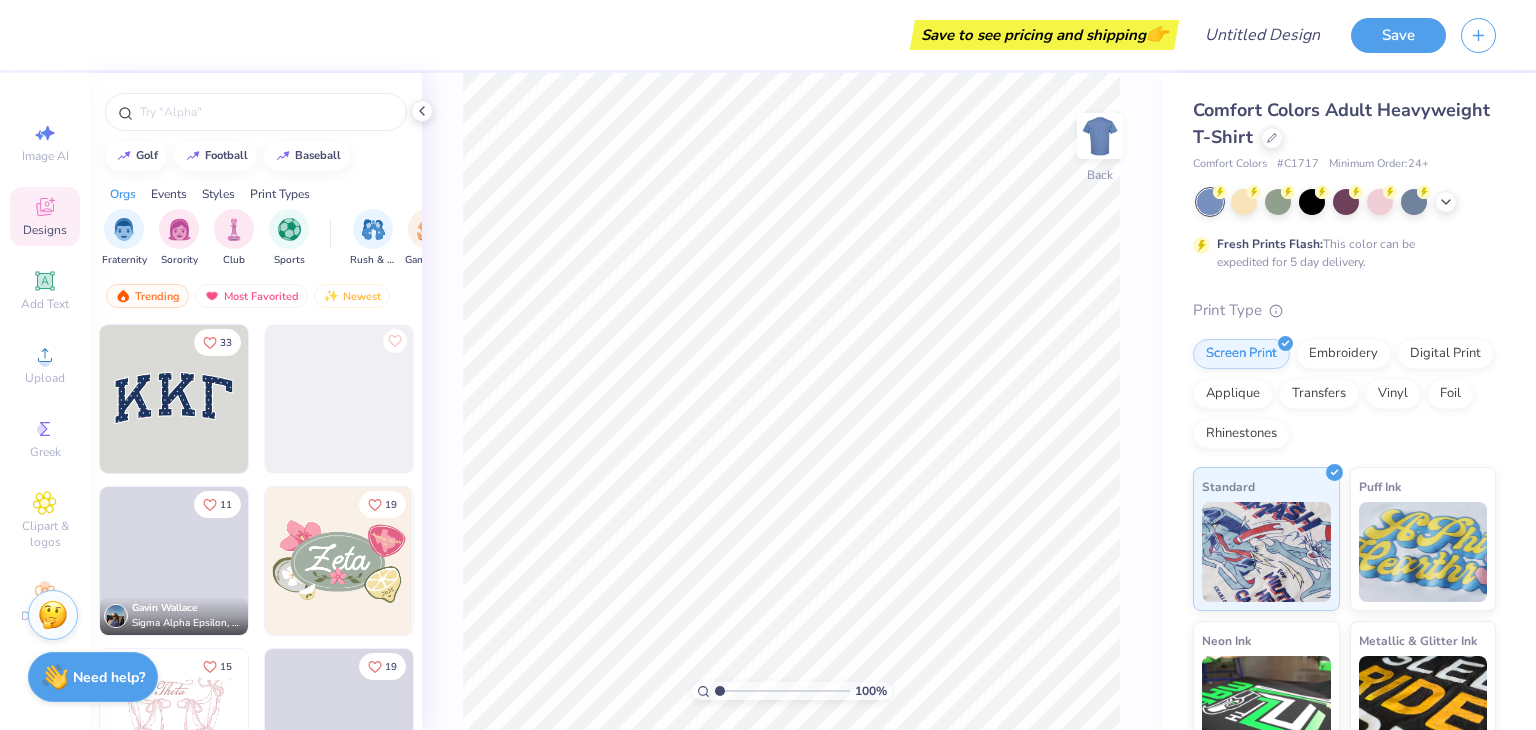 click at bounding box center [174, 399] 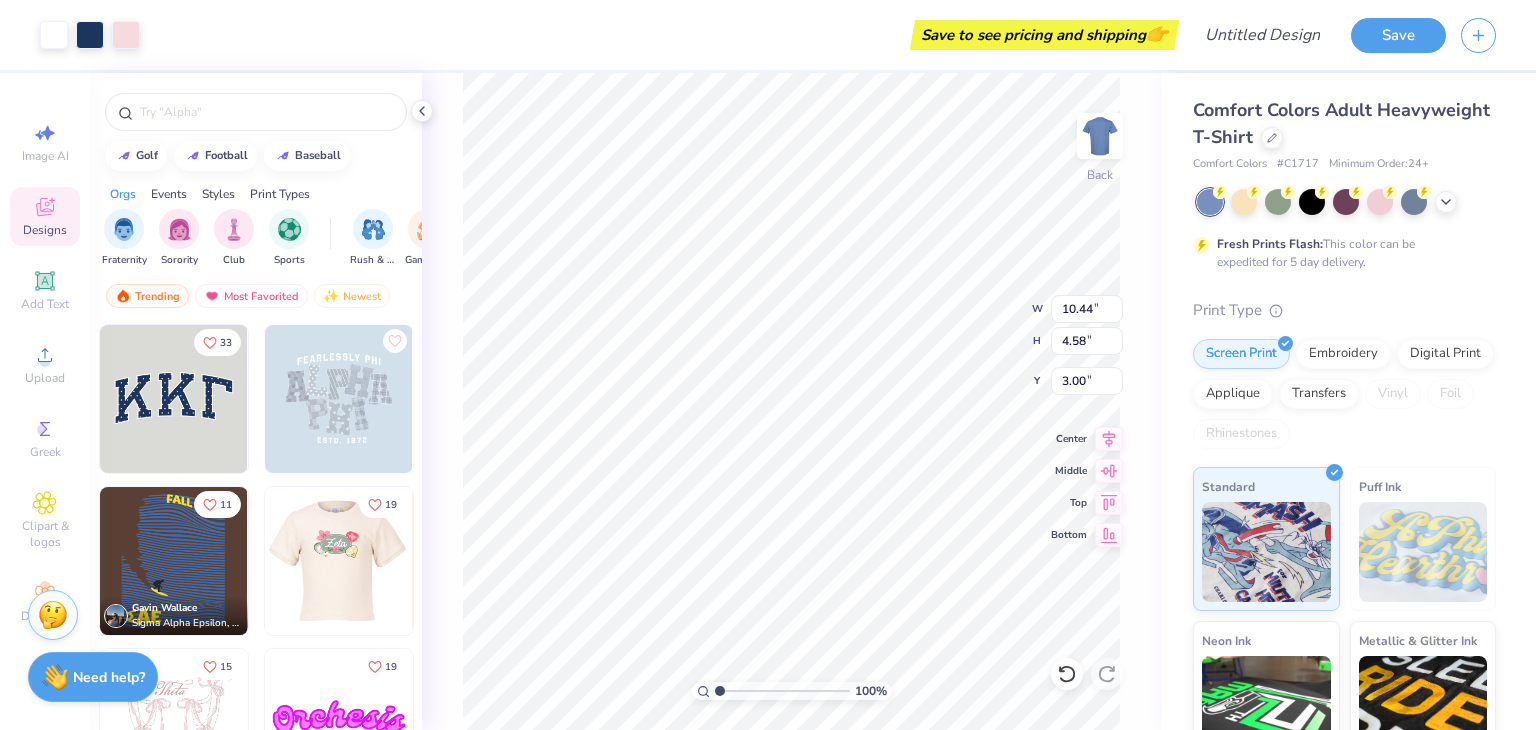 click at bounding box center (191, 561) 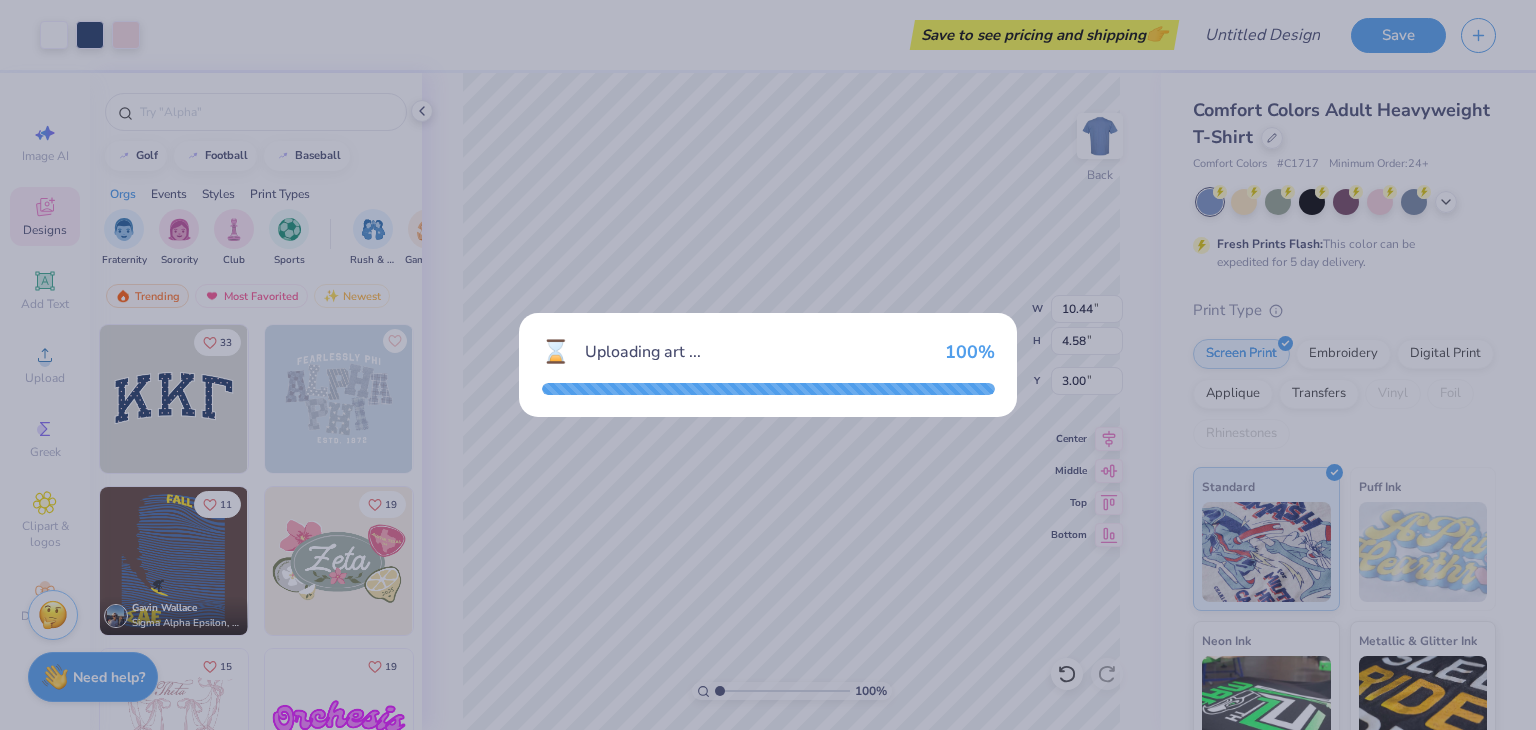 type on "9.64" 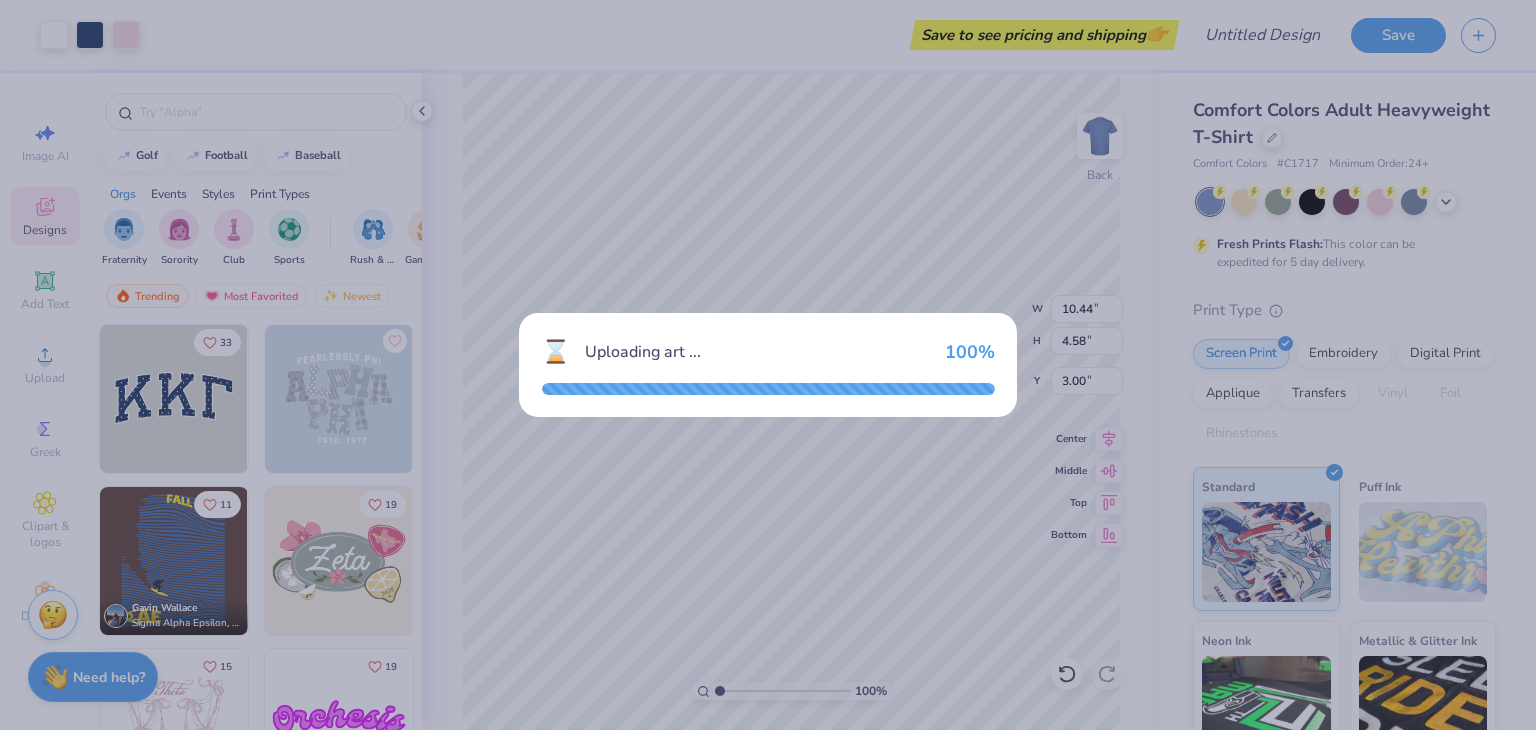 type on "6.08" 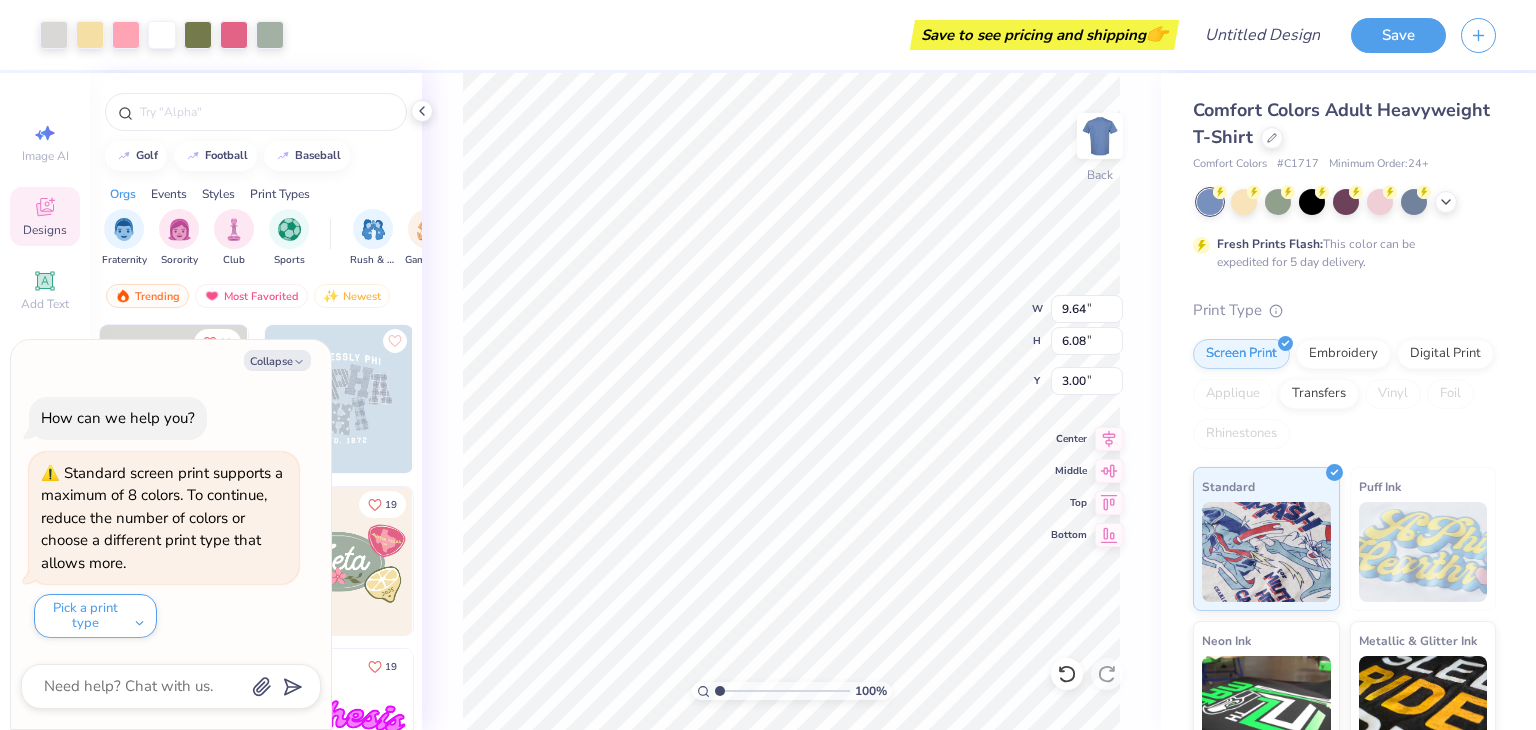 type on "x" 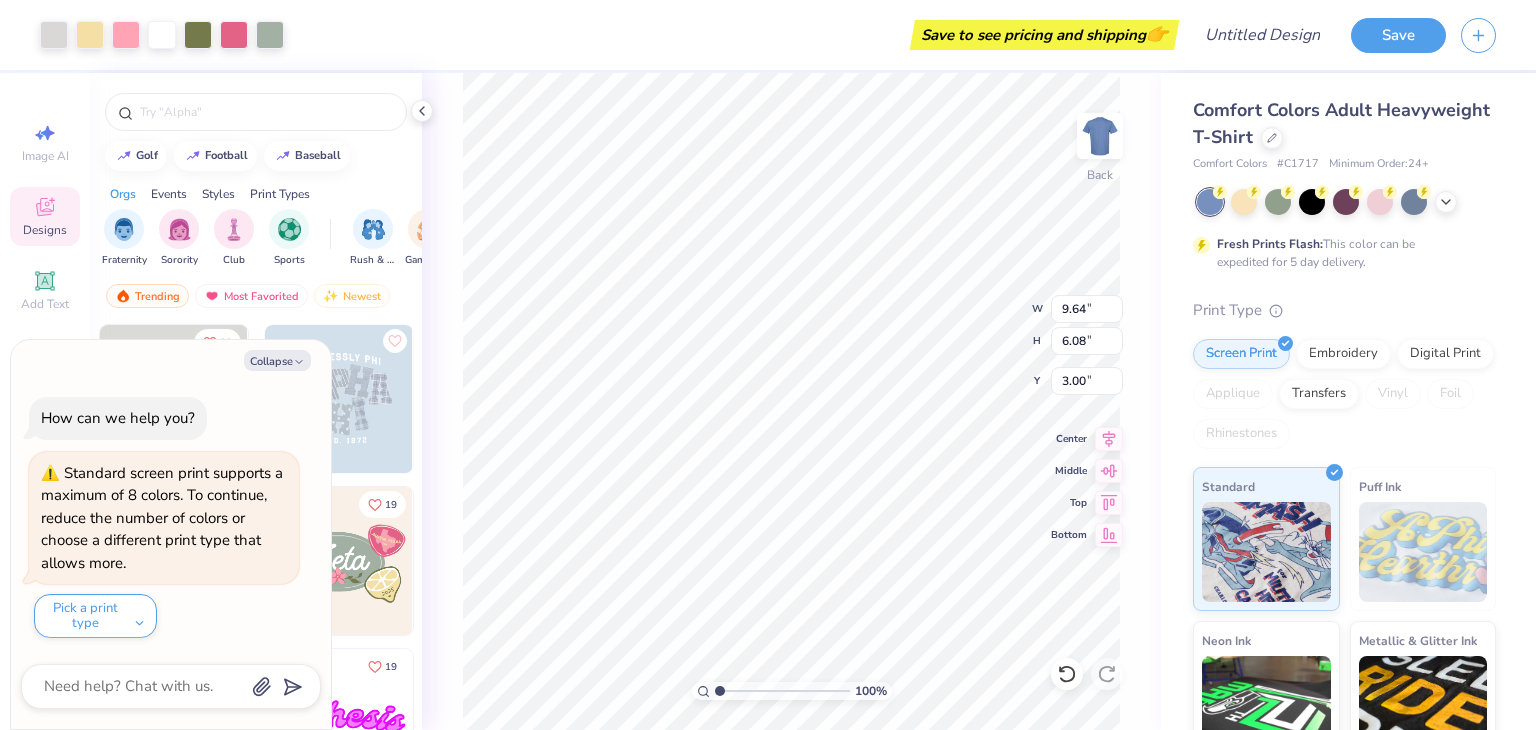 type on "3.10" 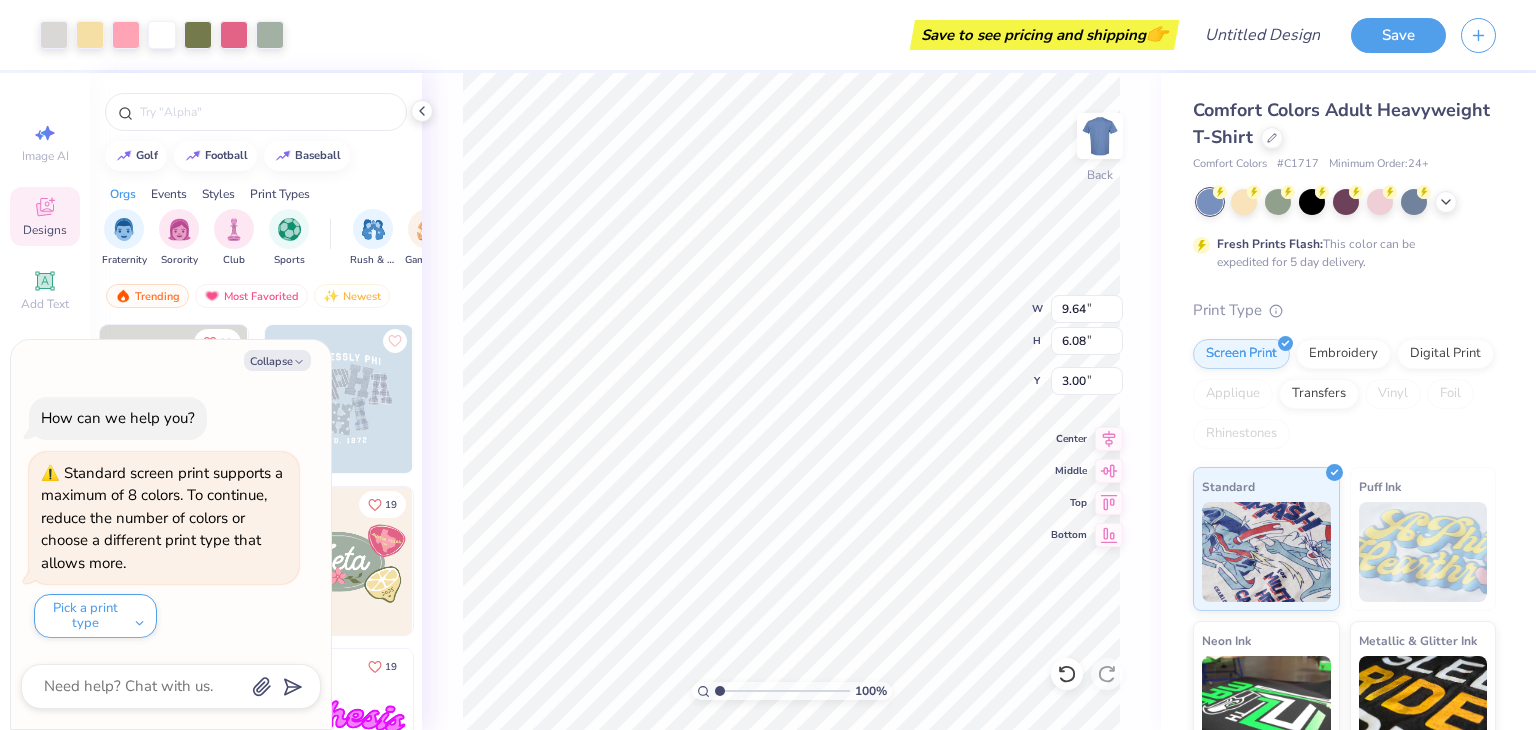 type on "1.95" 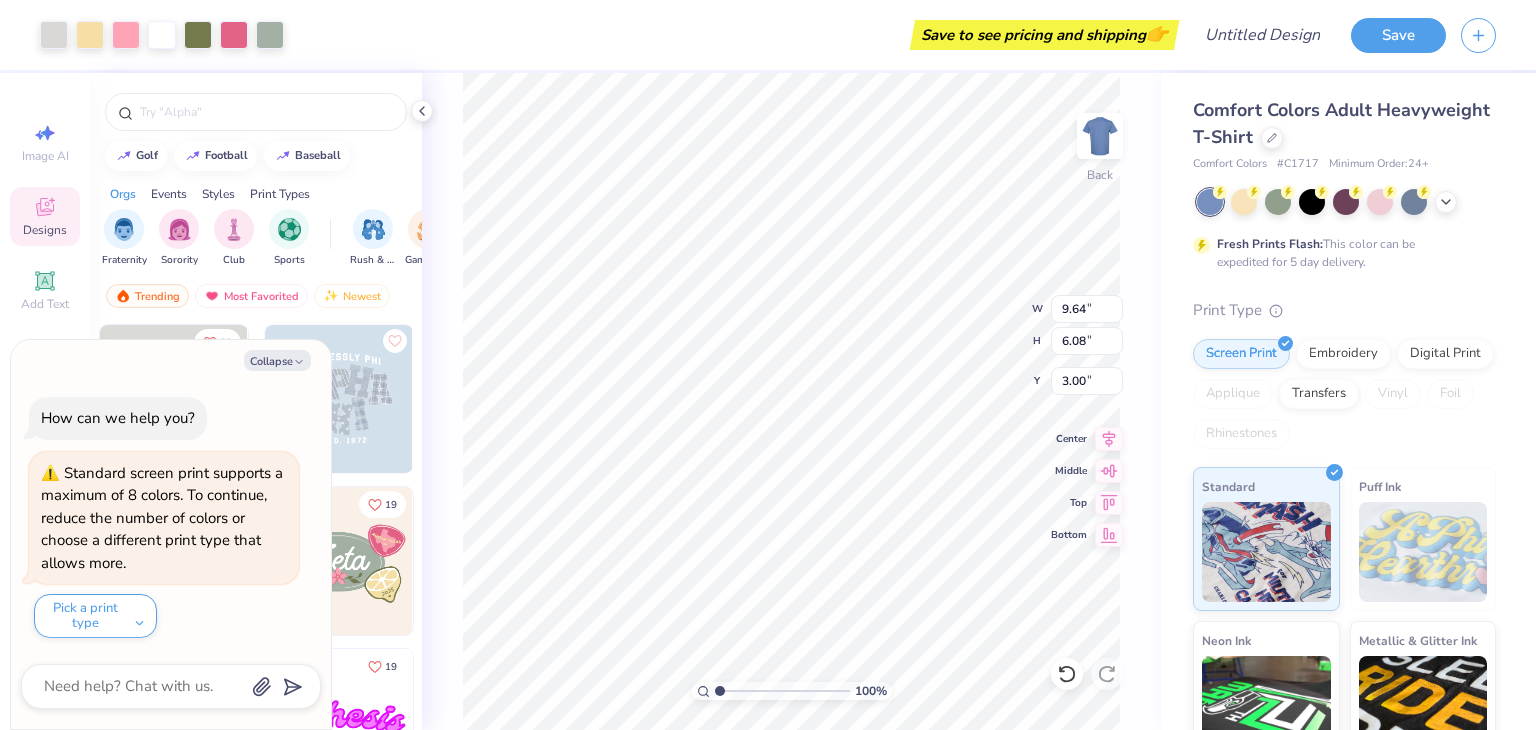 type on "7.12" 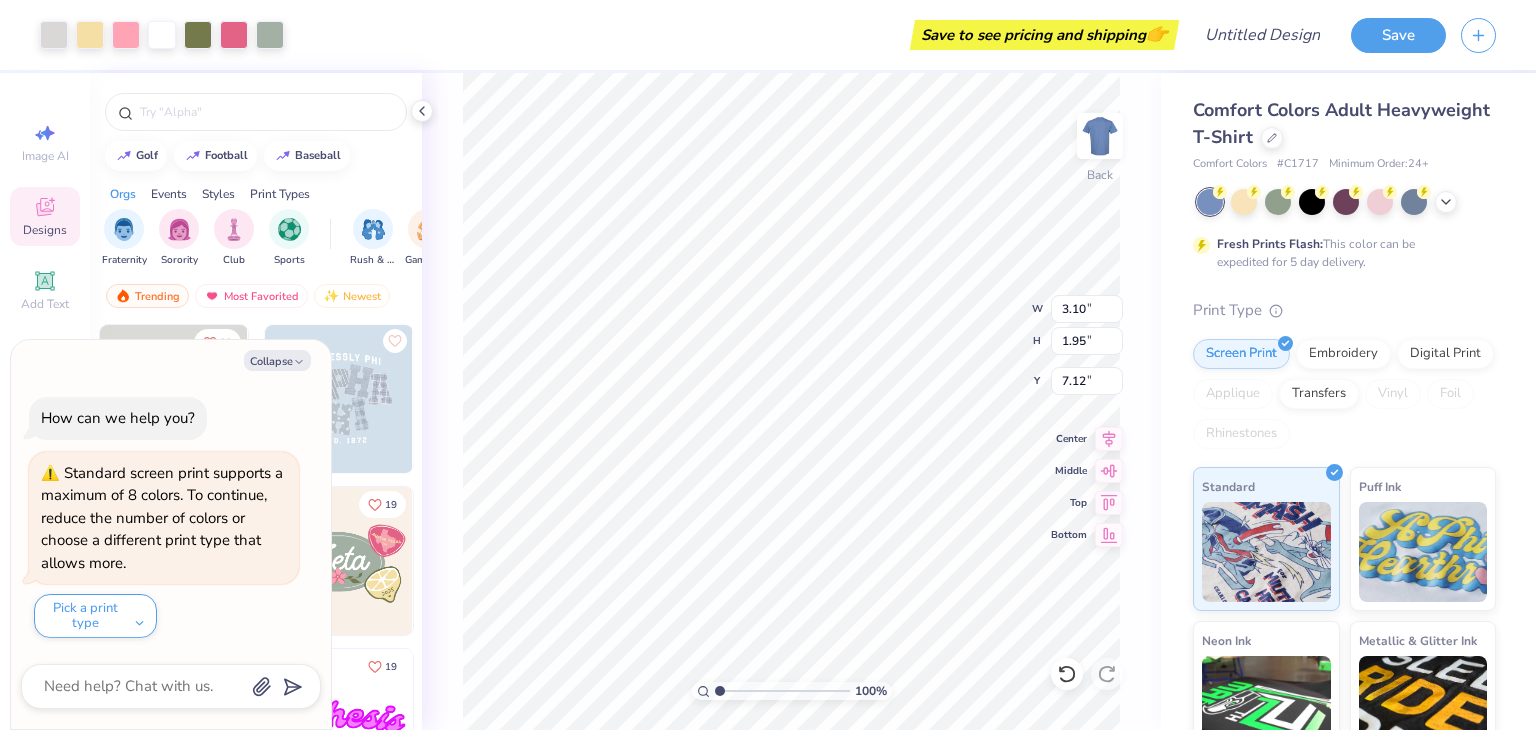 type on "x" 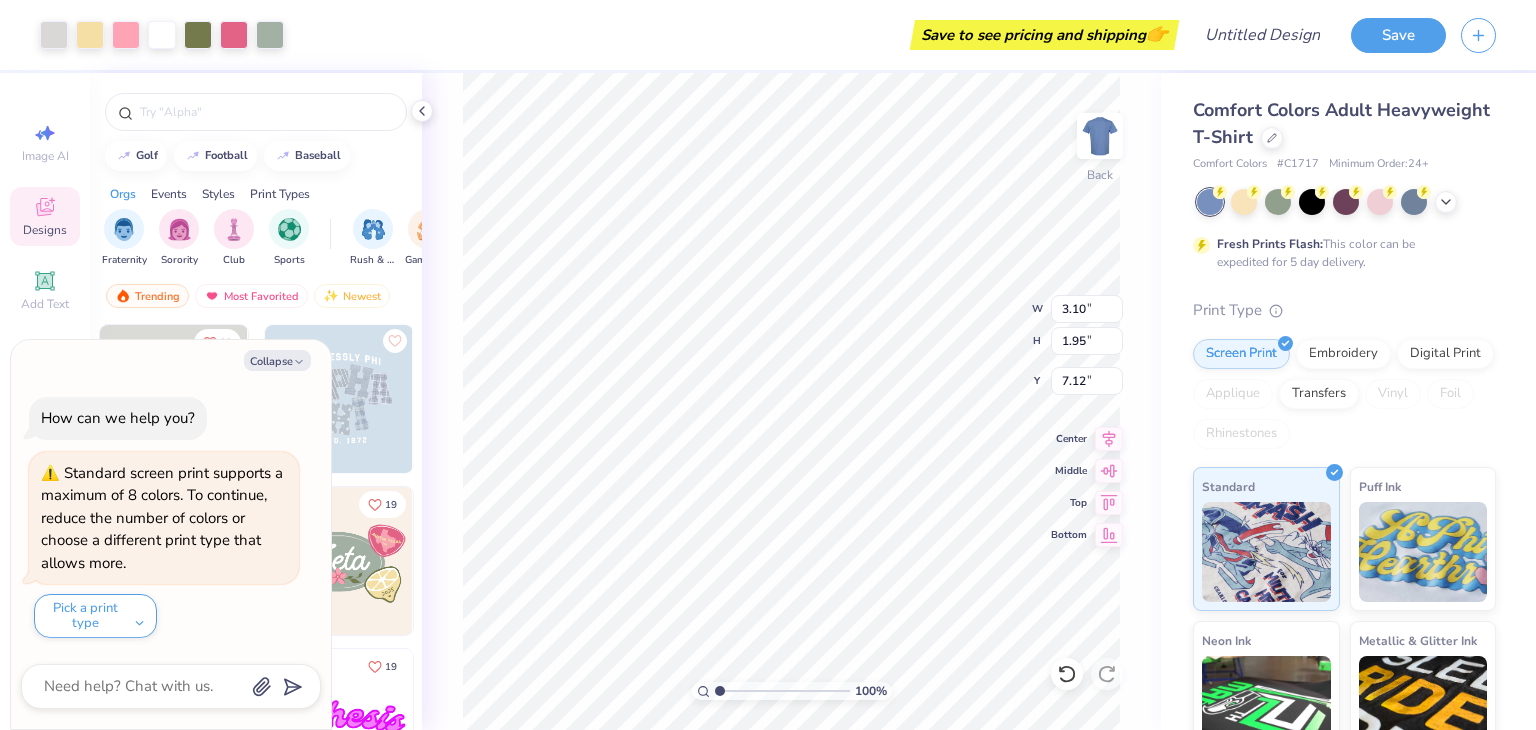type on "3.00" 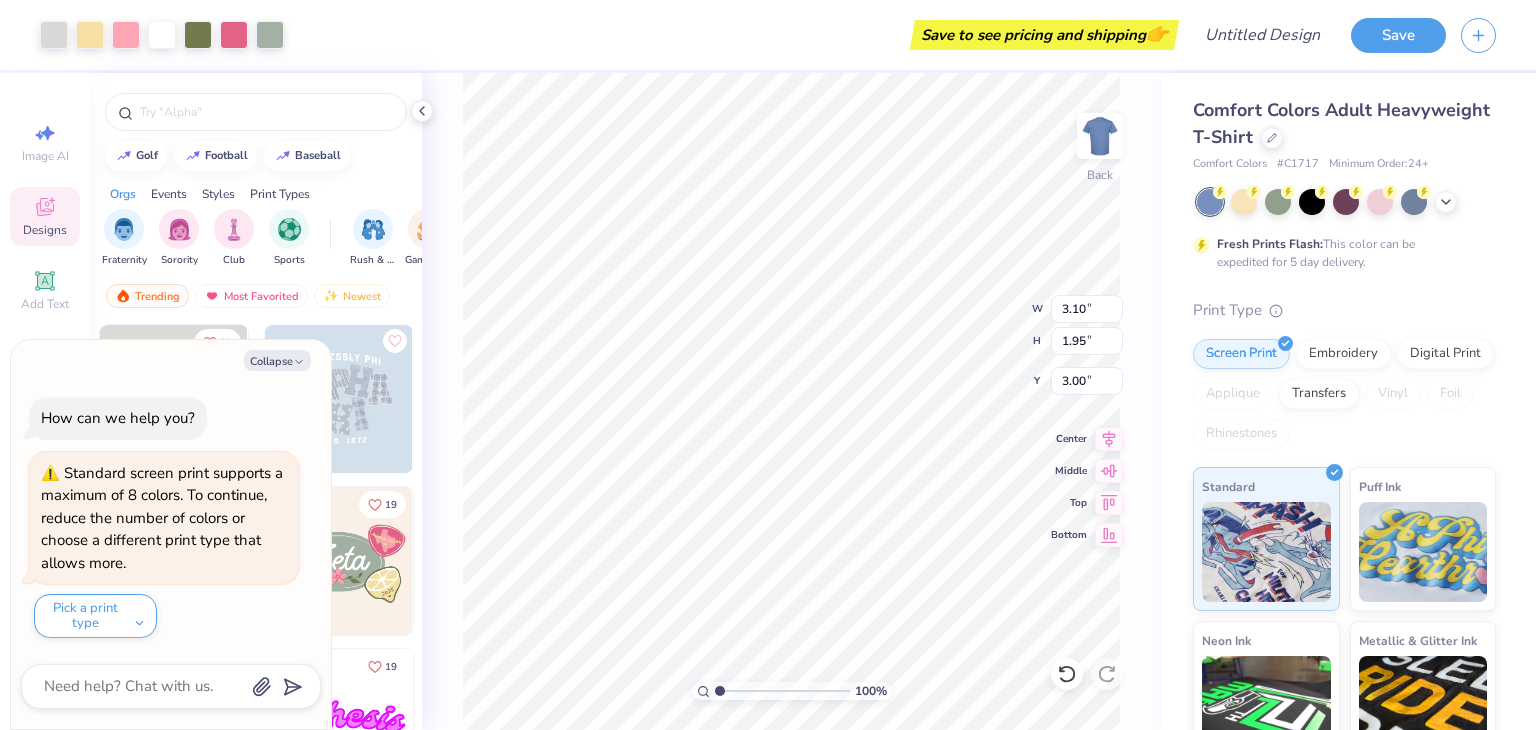 type on "x" 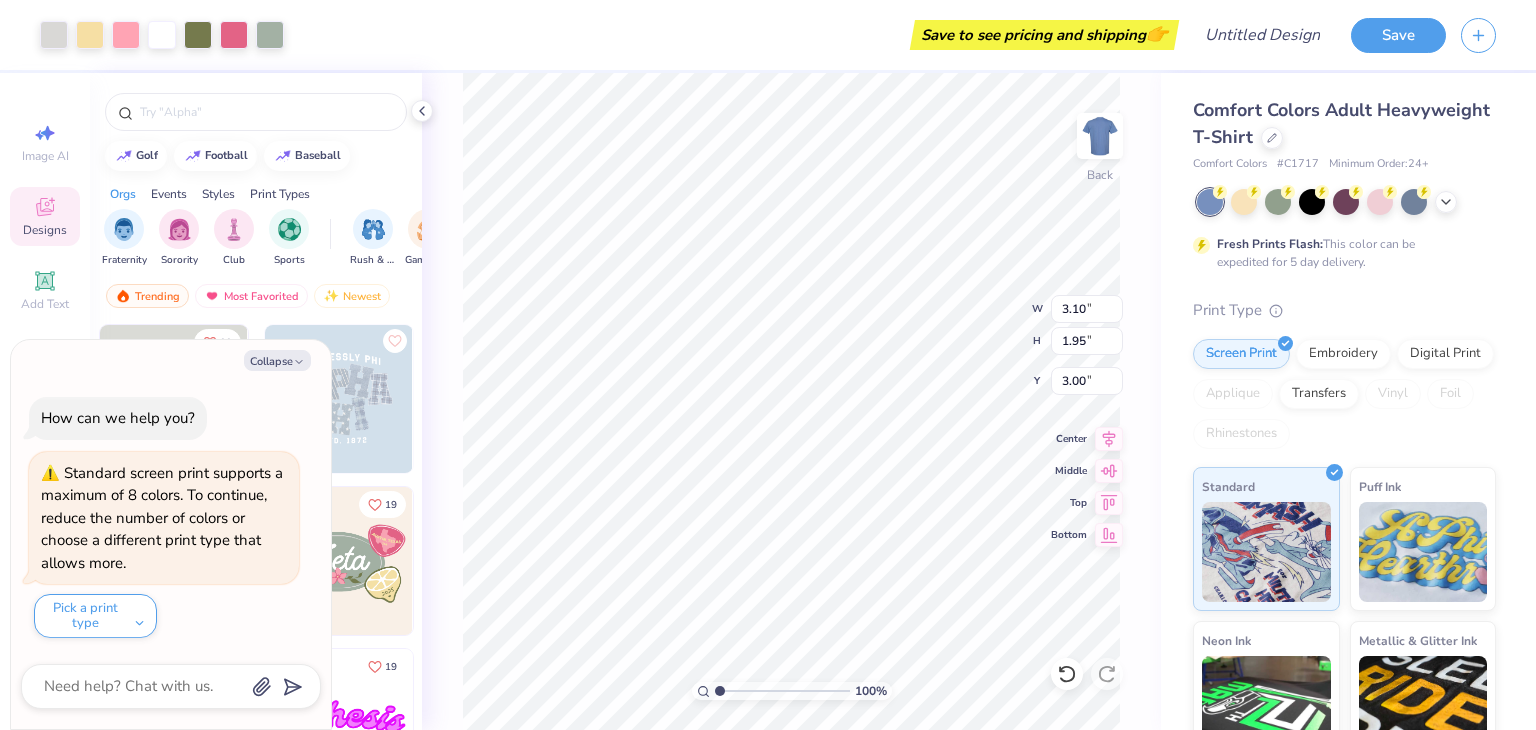 type on "7.63" 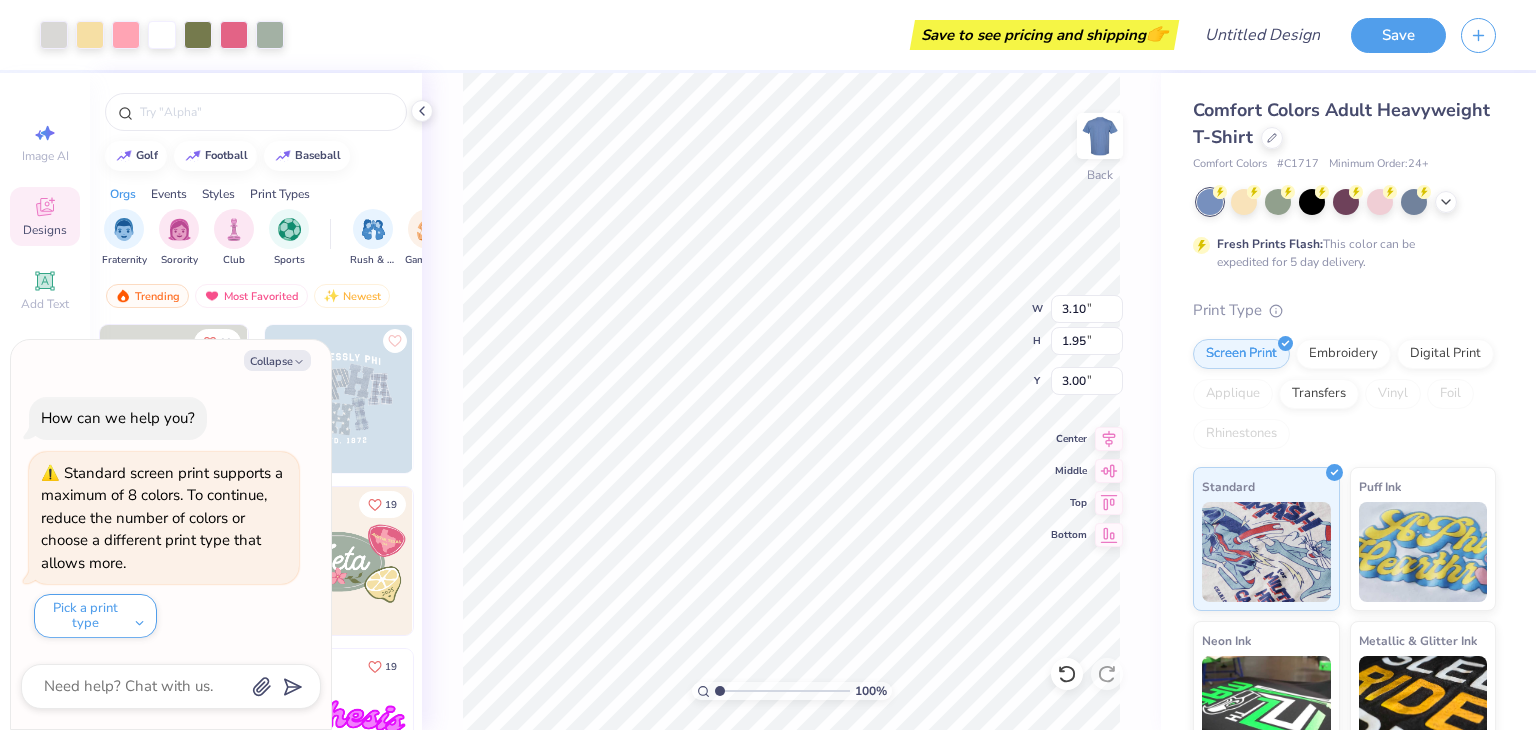 type on "4.81" 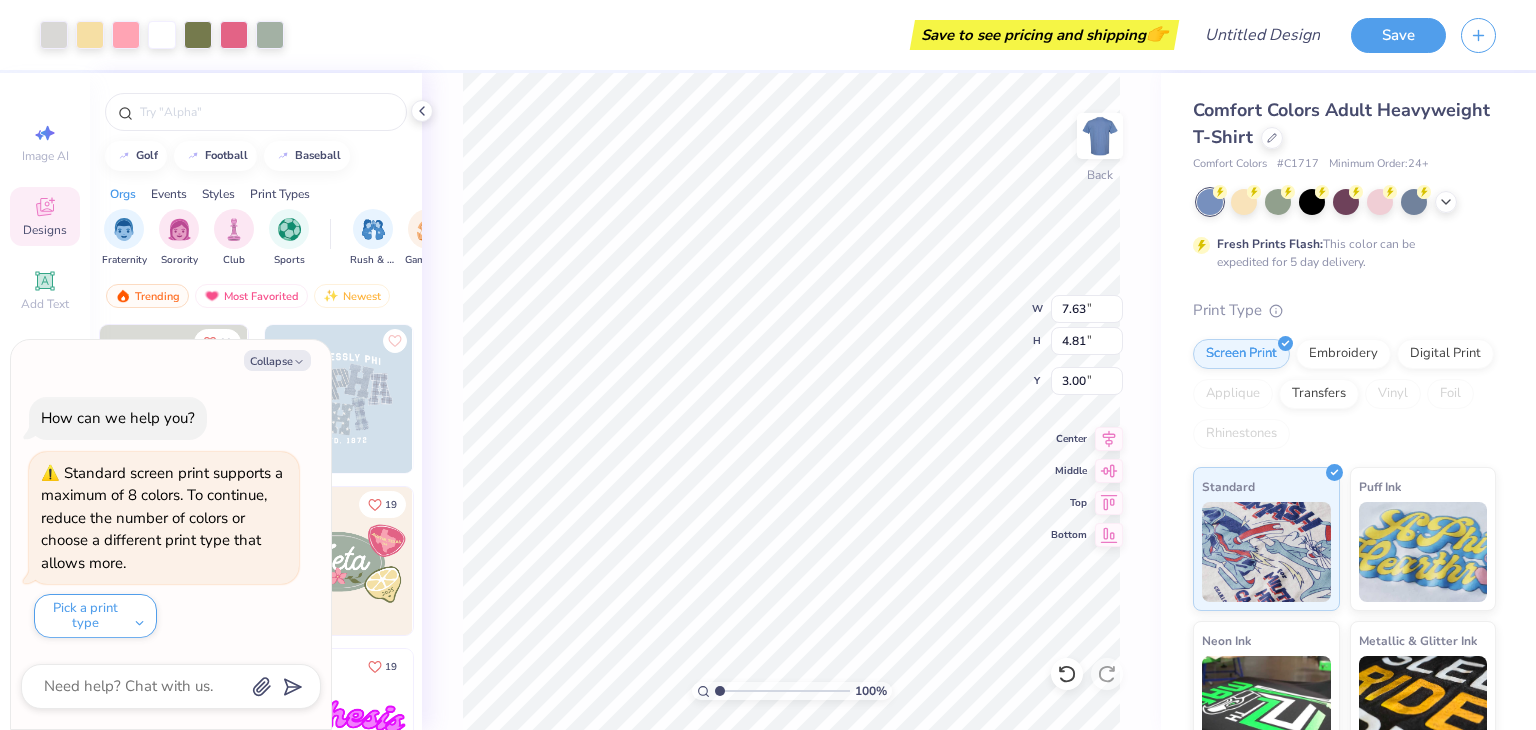 type on "x" 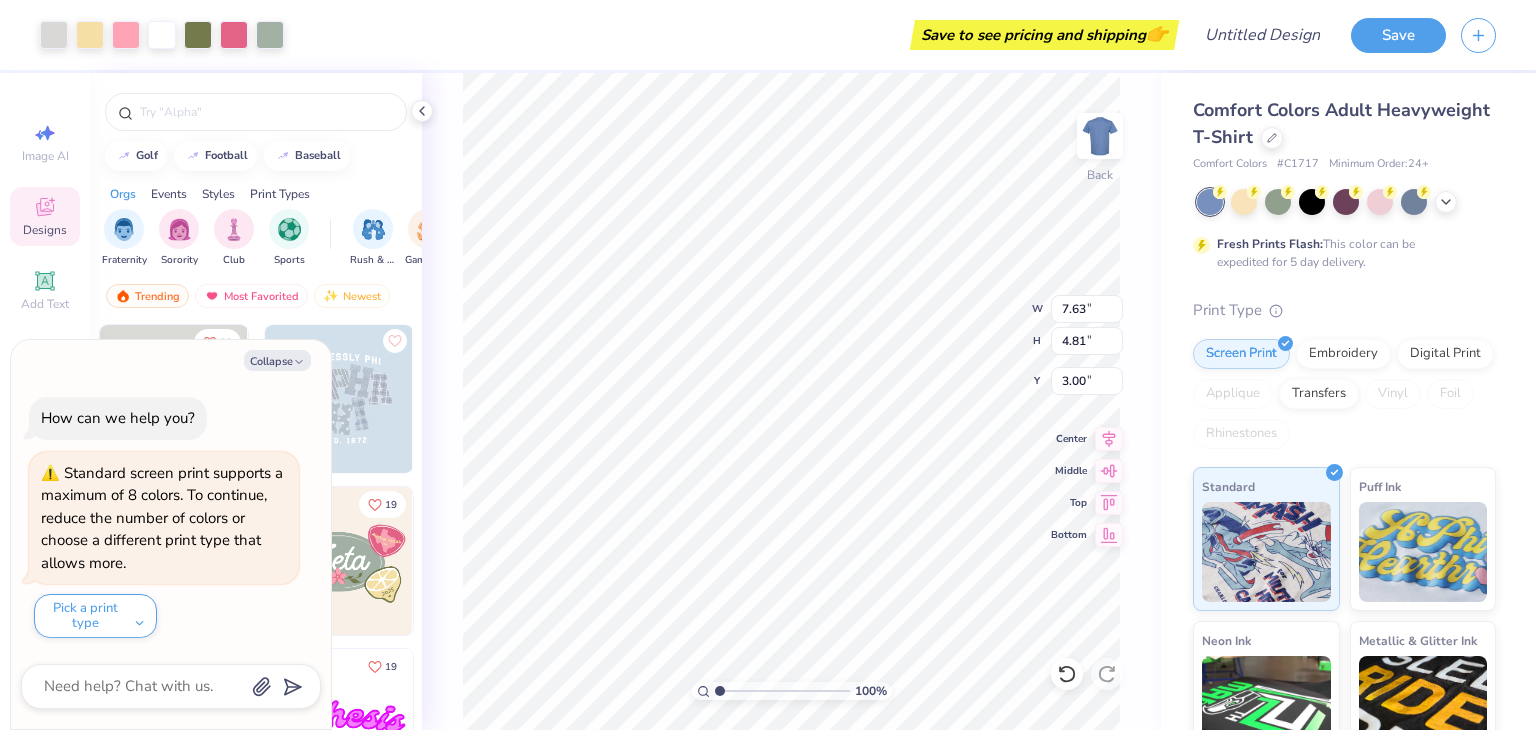 type on "2.41" 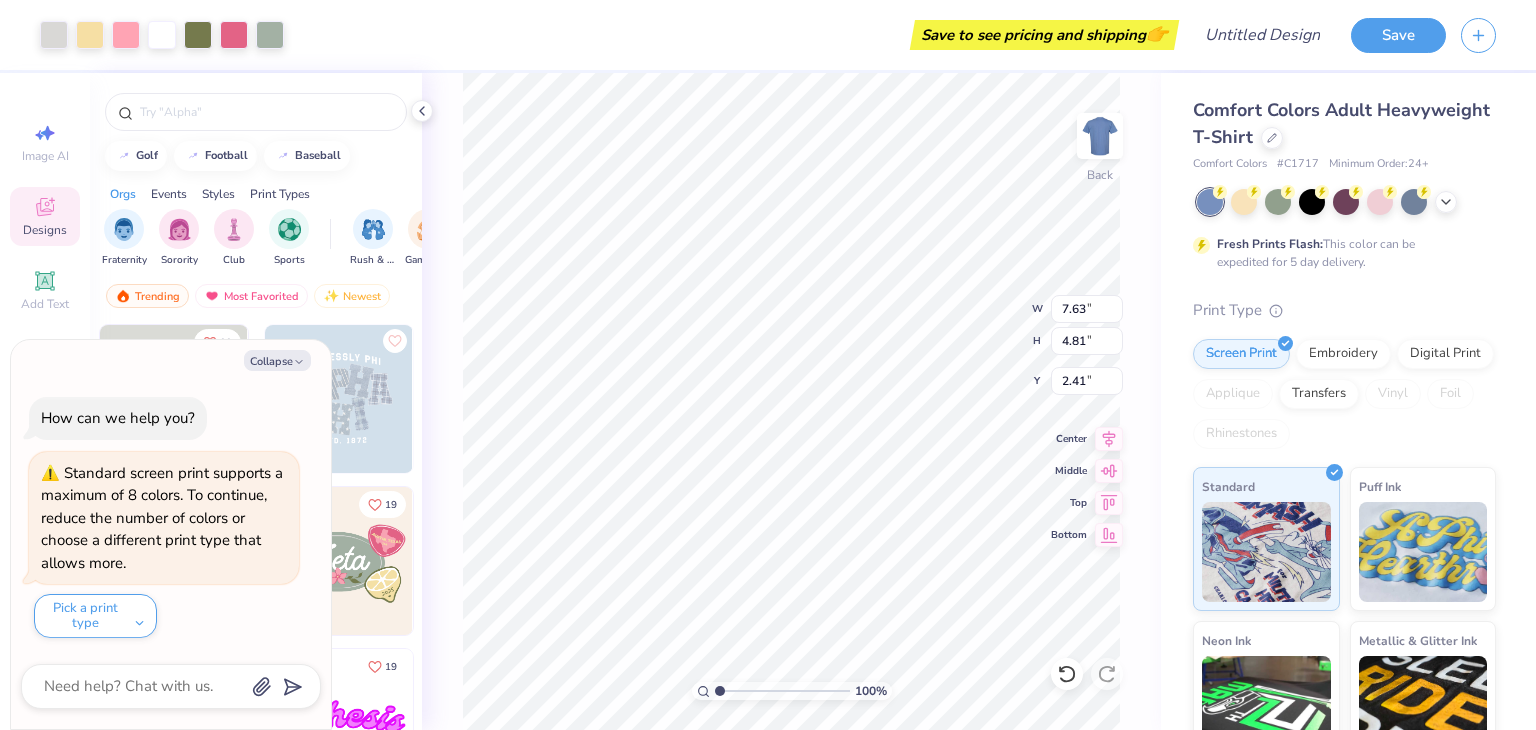 type on "x" 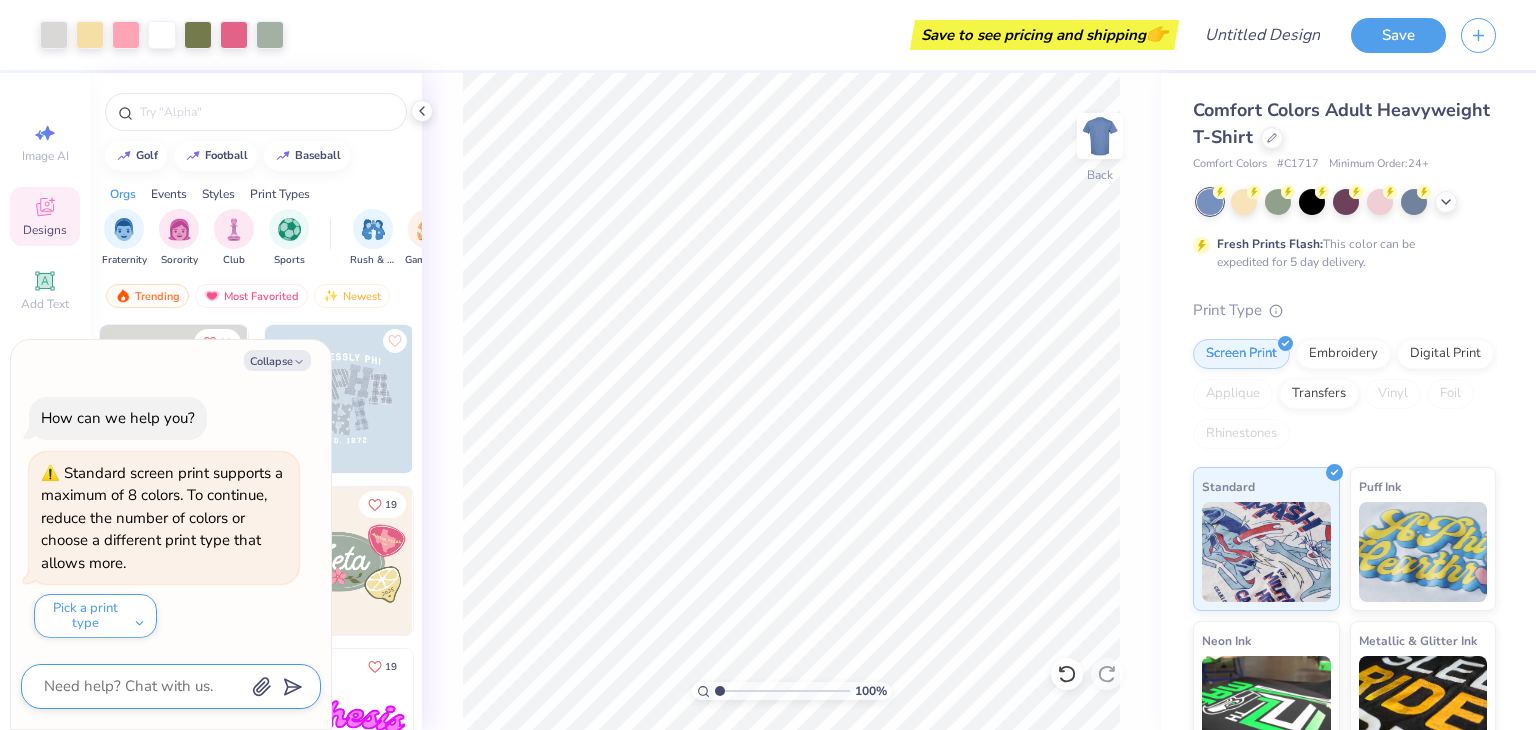 click at bounding box center (143, 686) 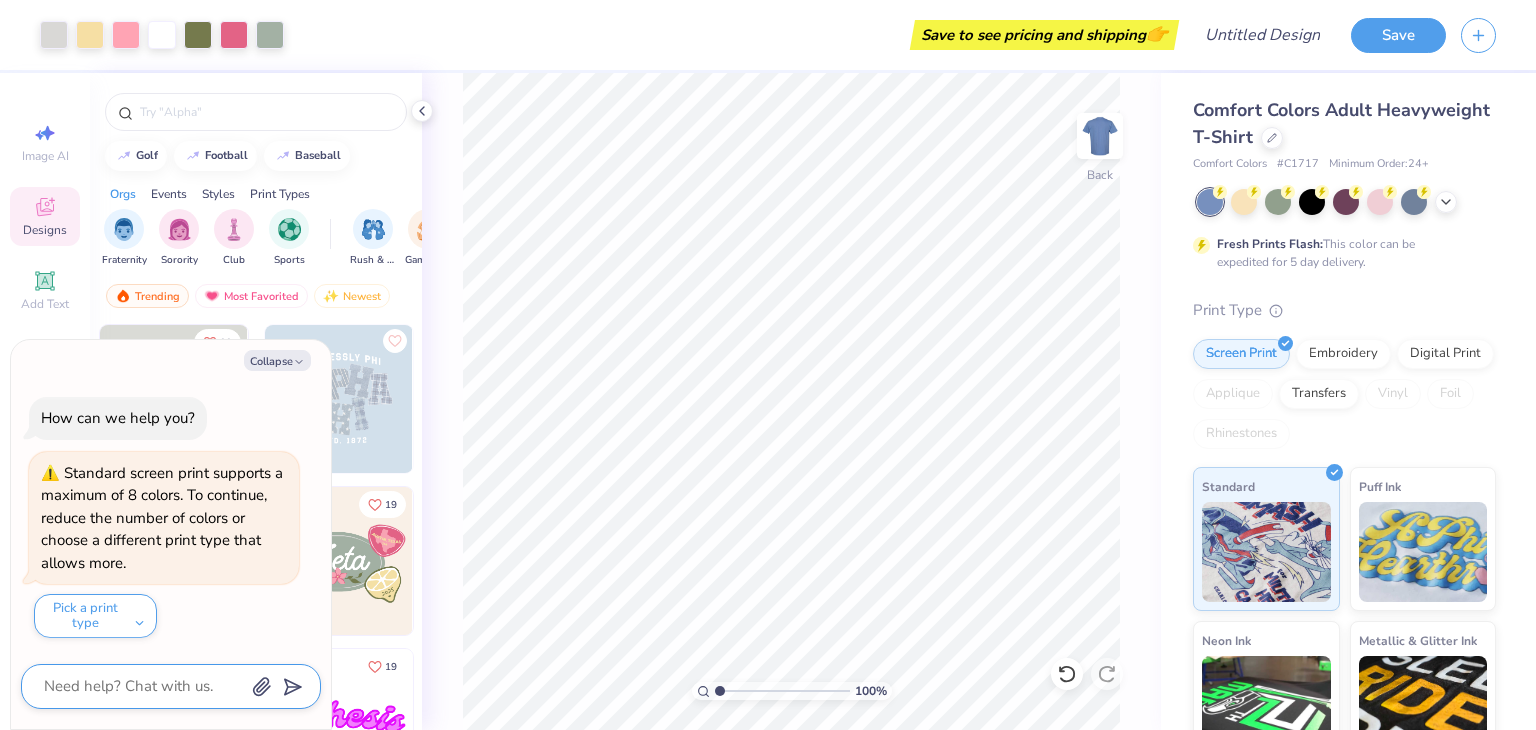 type on "h" 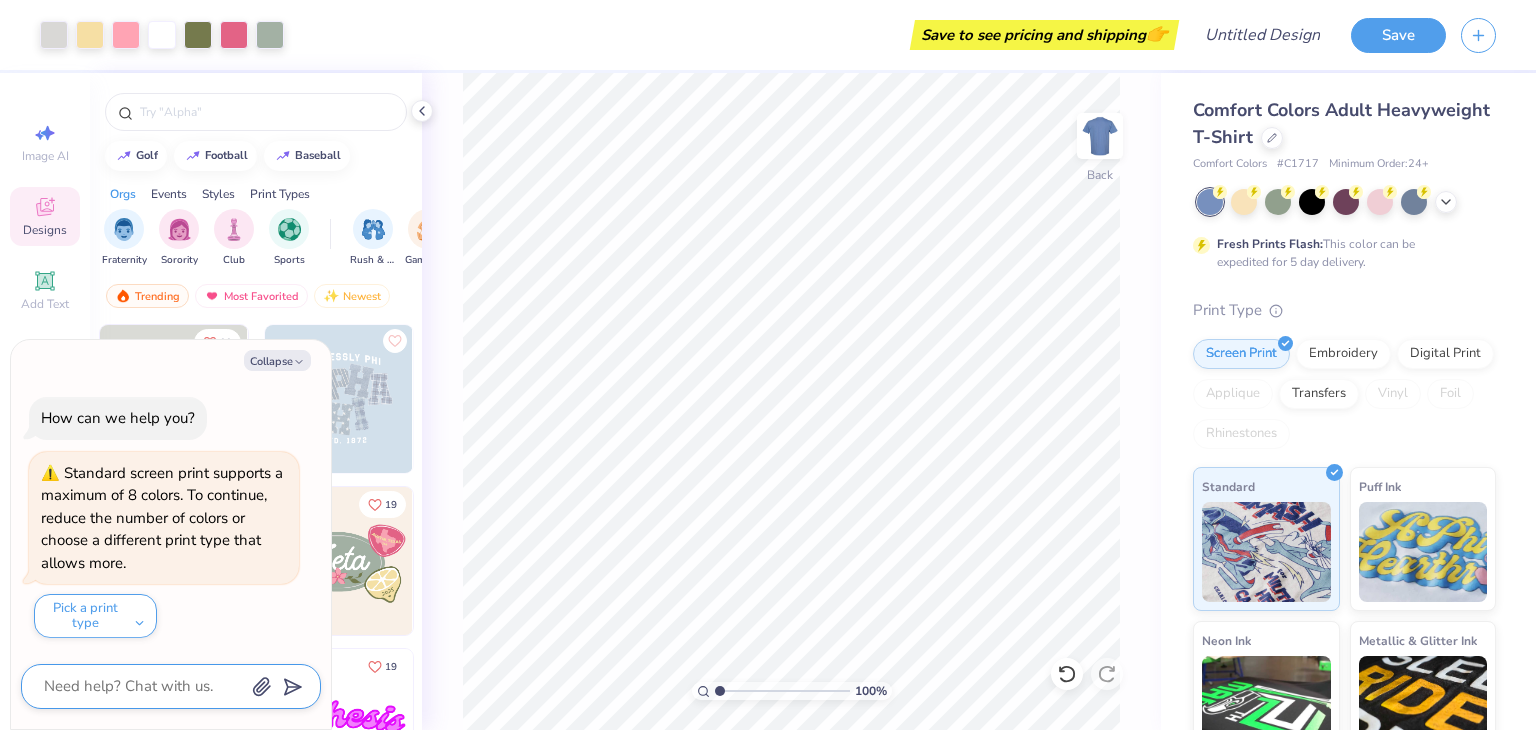 type on "x" 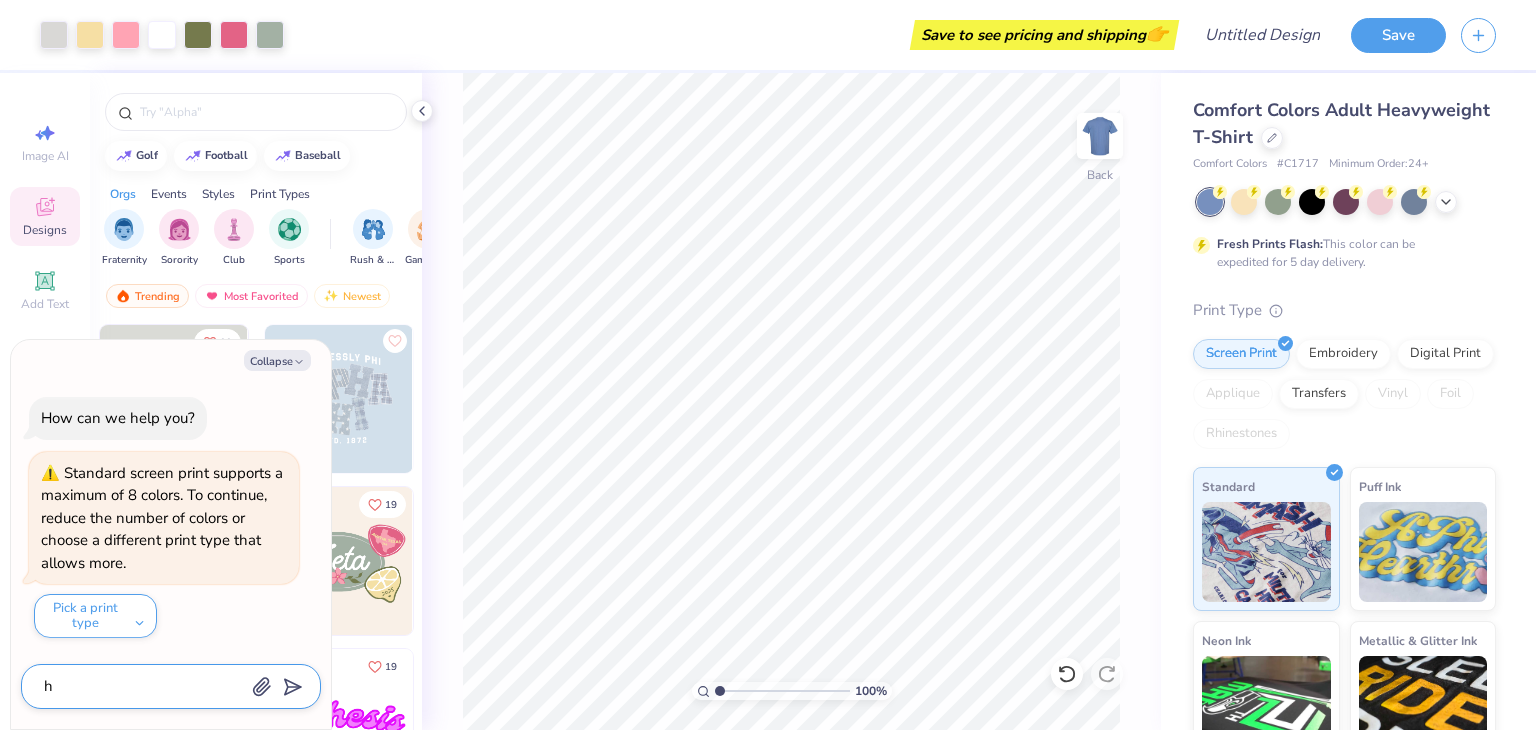 type on "ho" 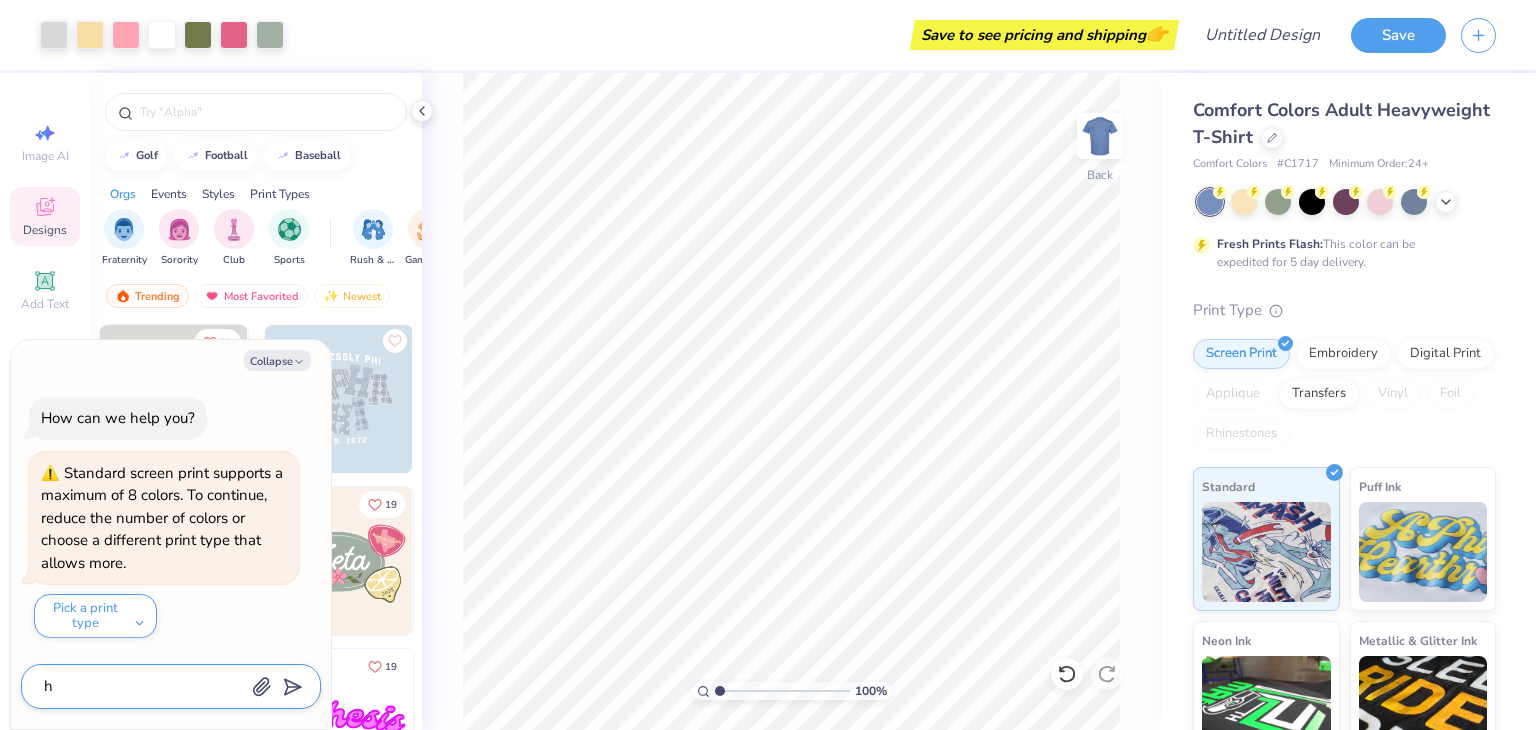 type on "x" 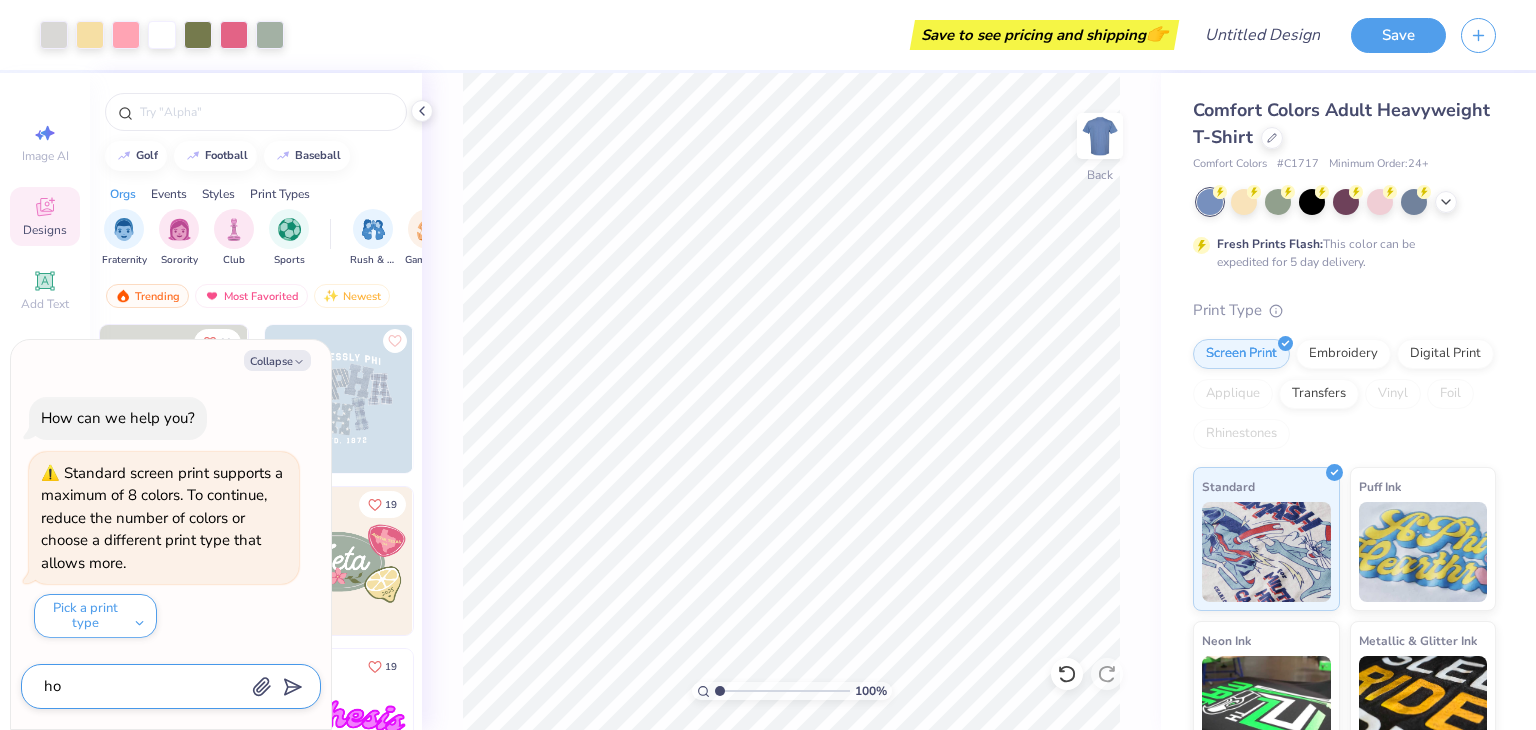 type on "how" 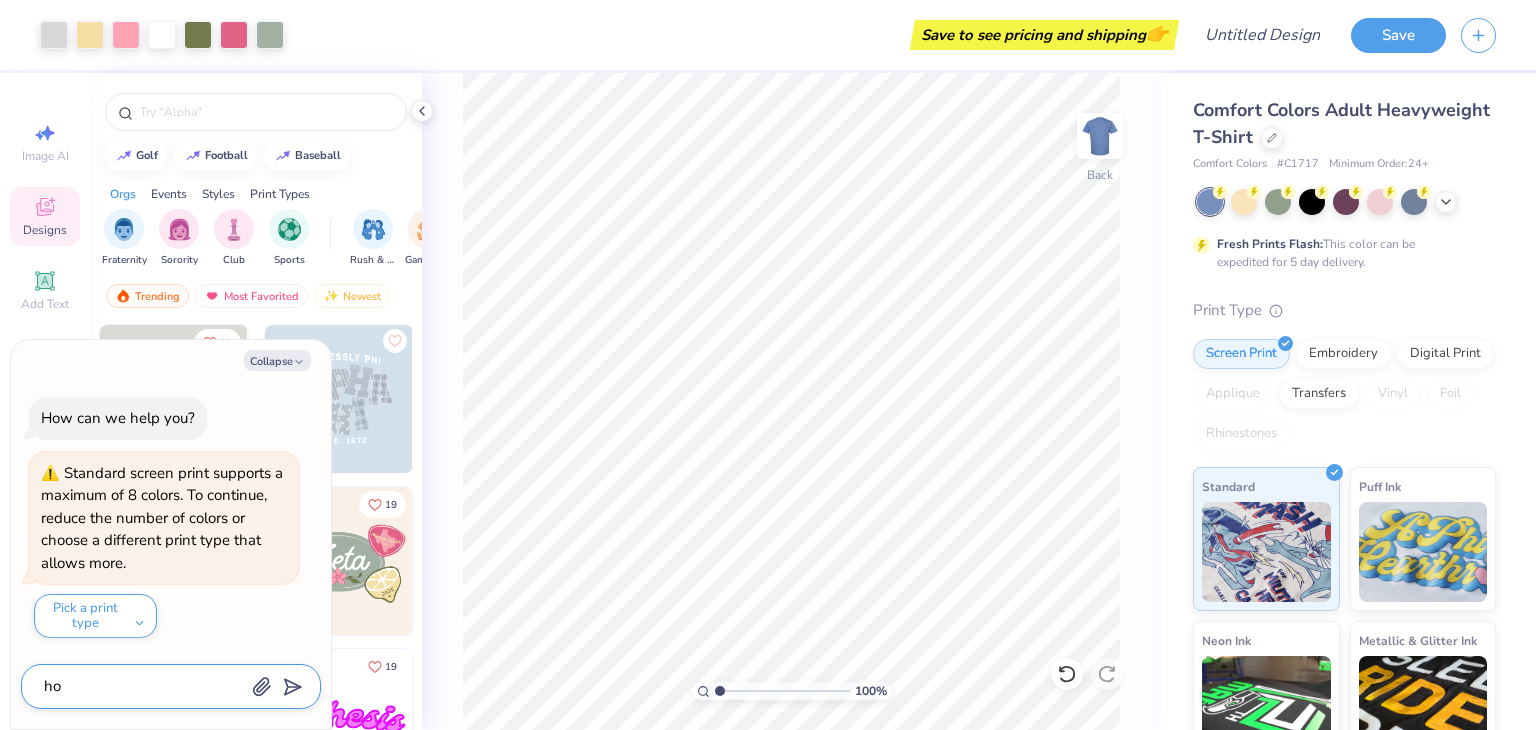 type on "x" 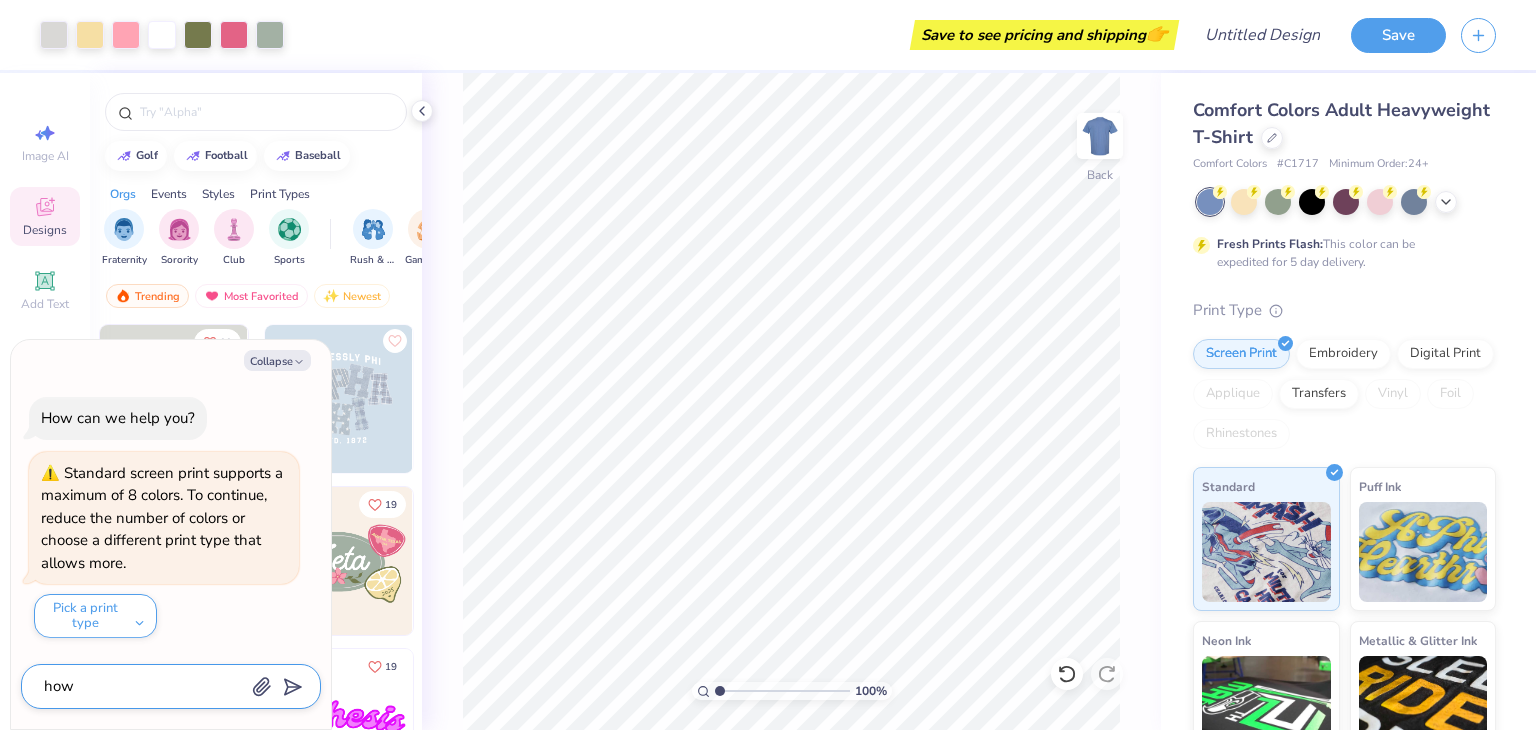 type on "how" 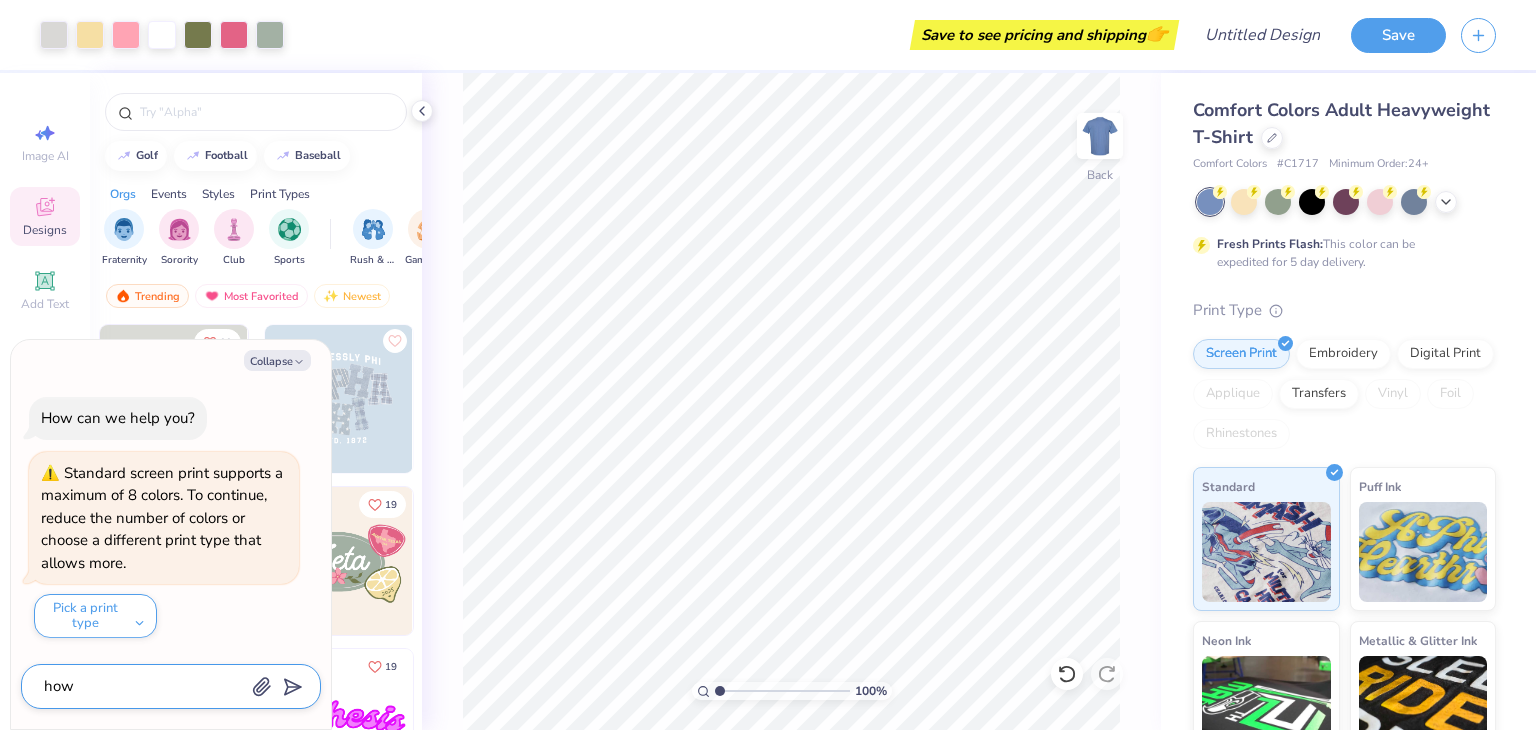 type on "x" 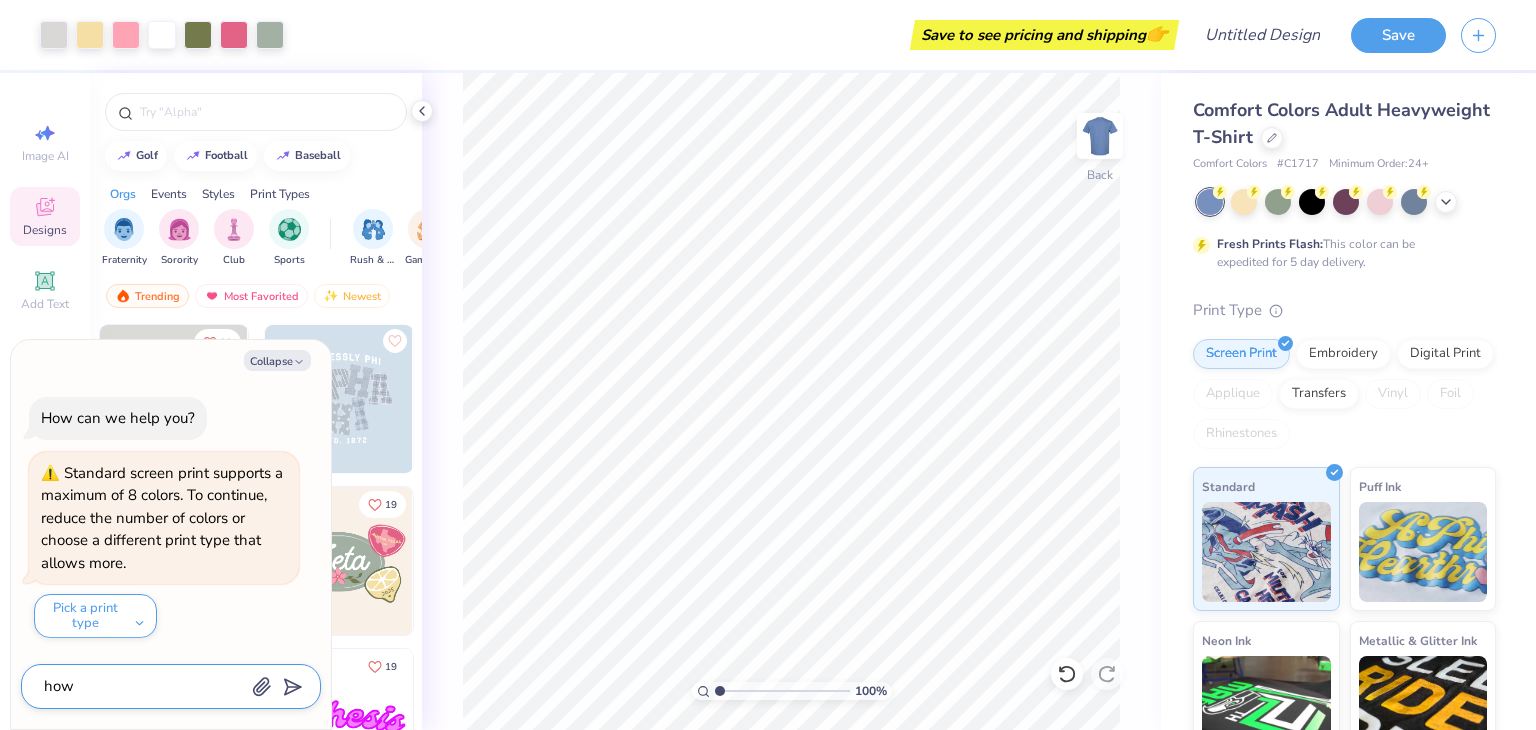 type on "how t" 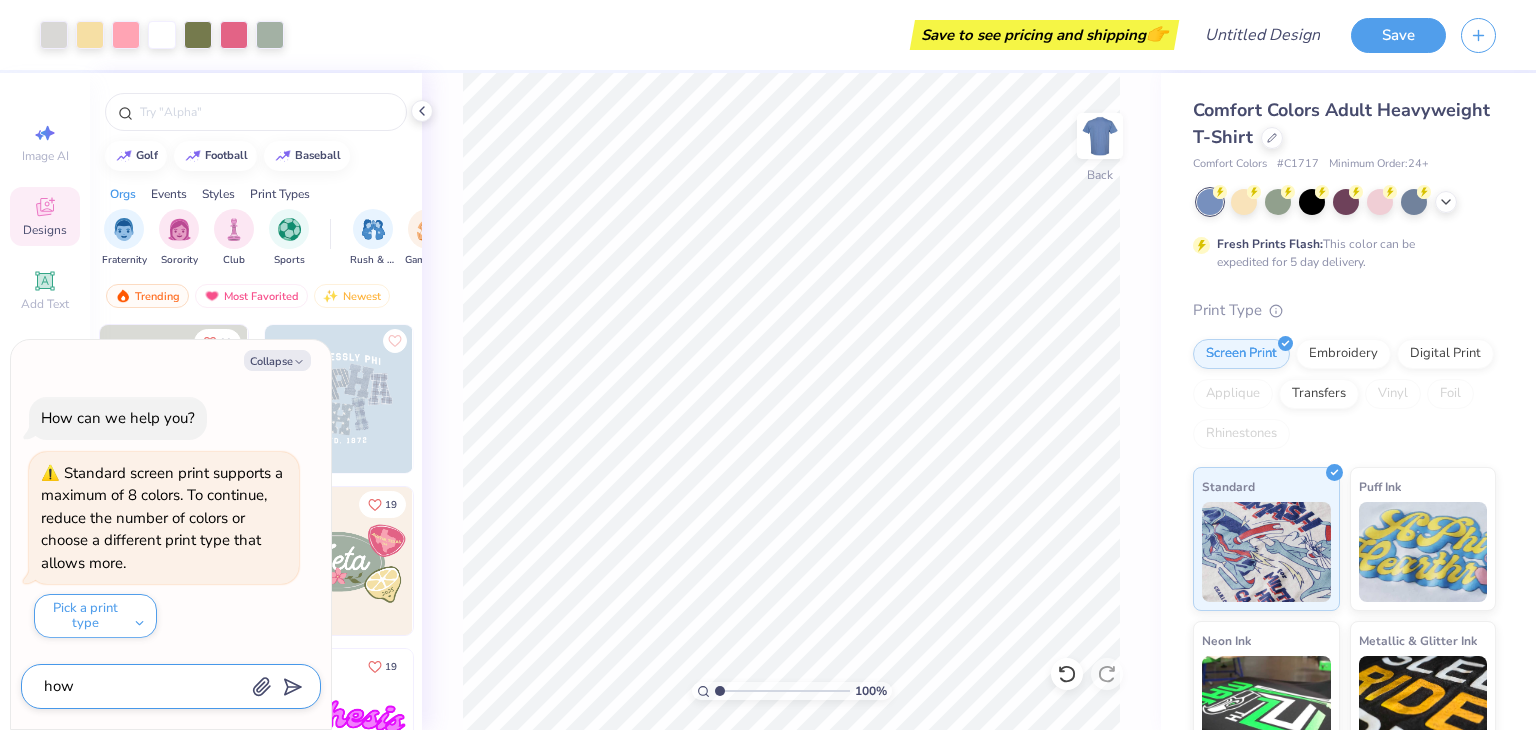 type on "x" 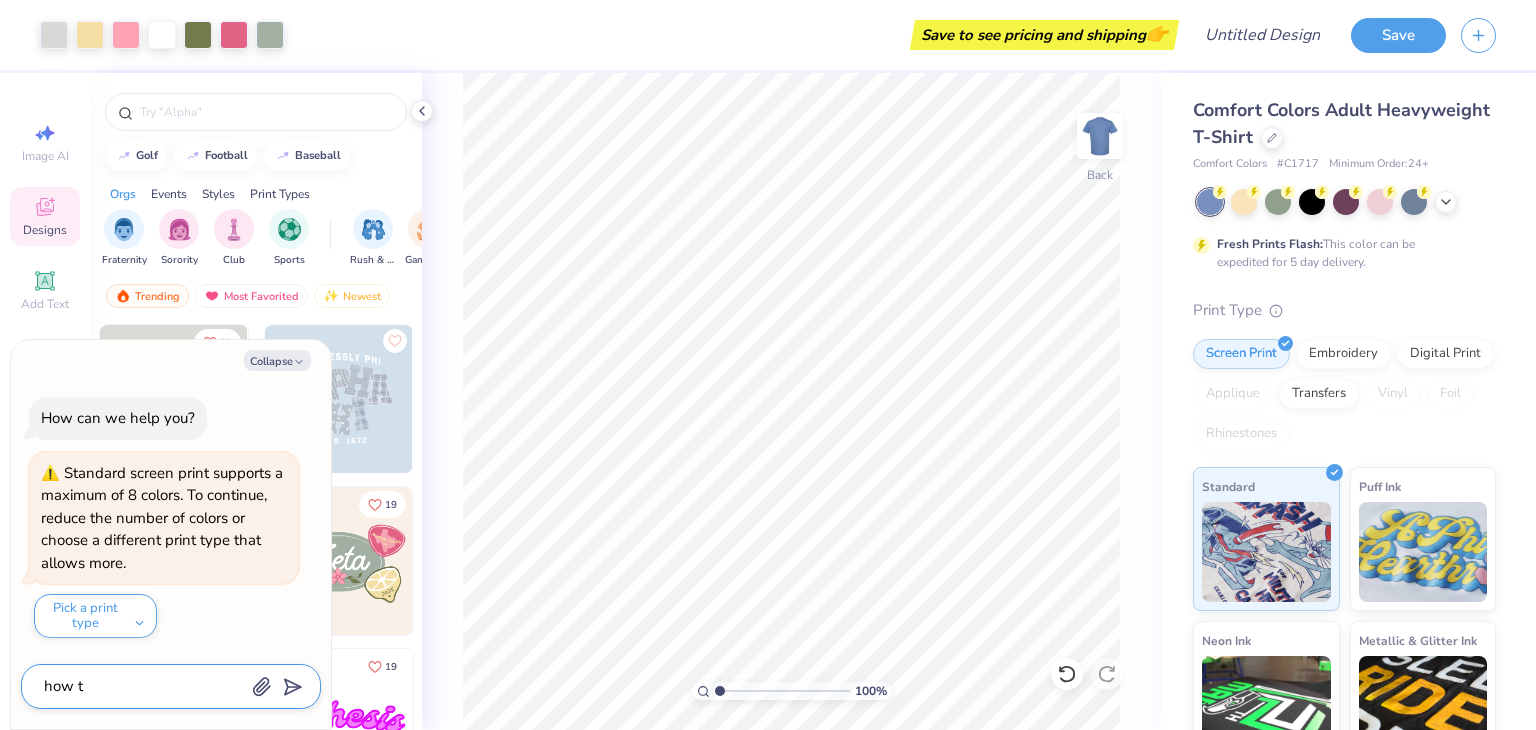 type on "how to" 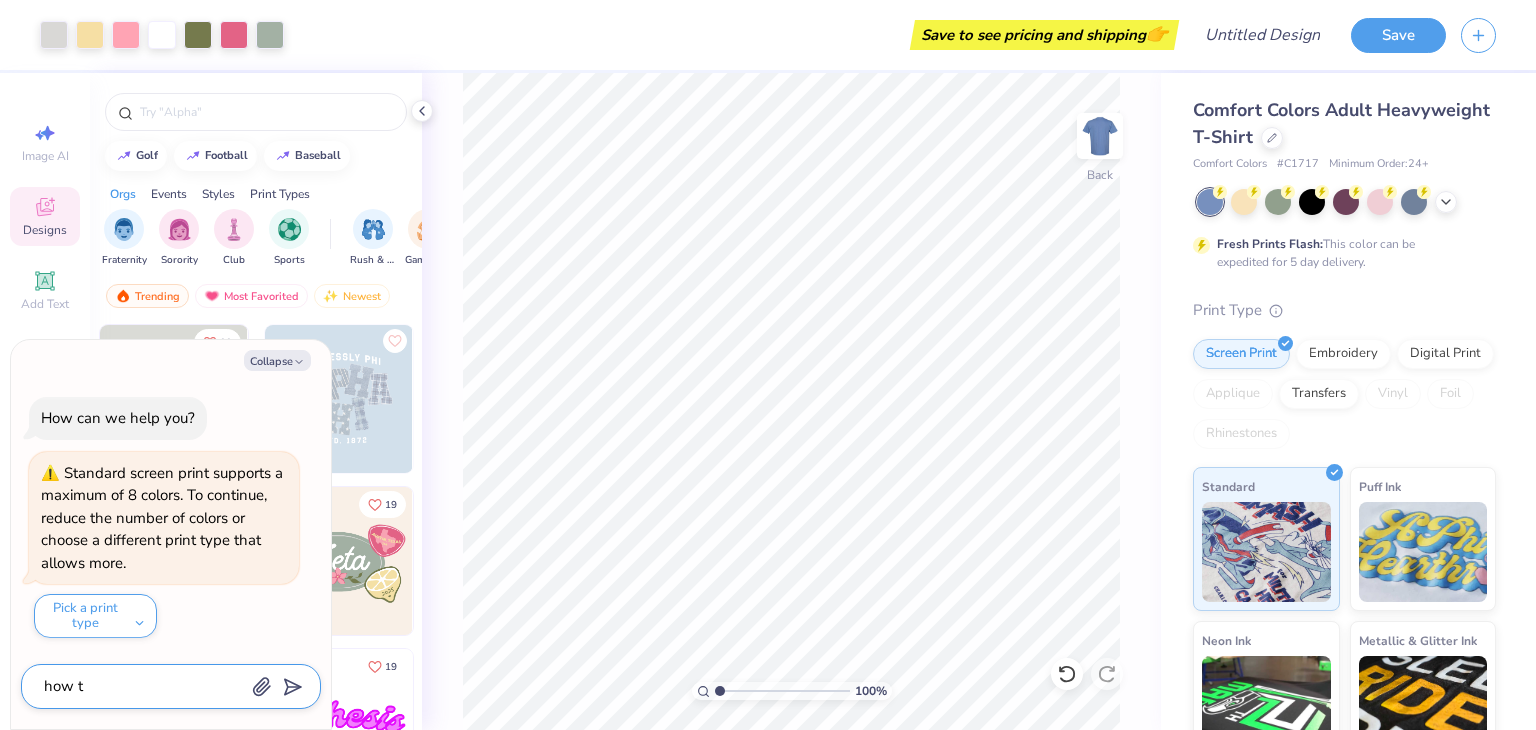 type on "x" 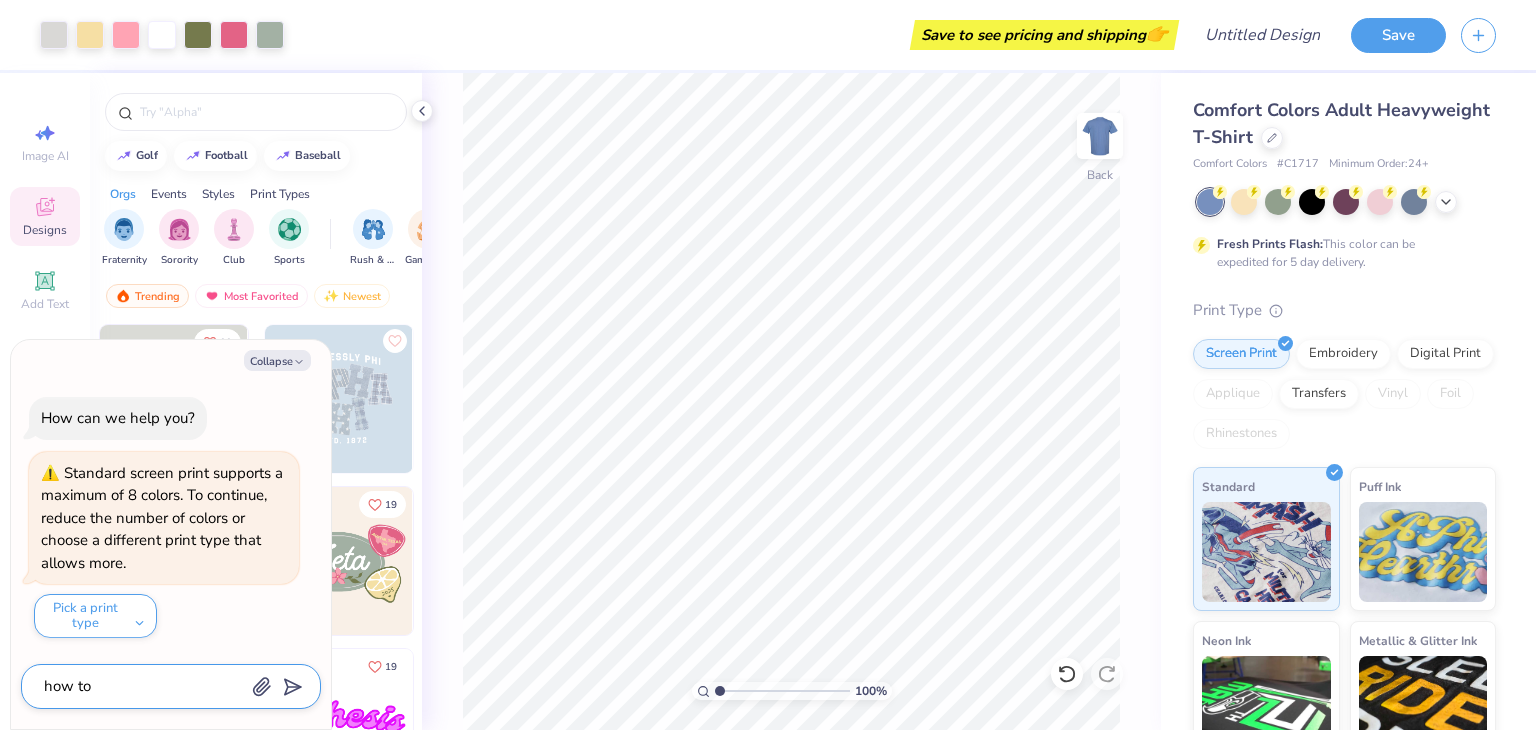 type on "how to" 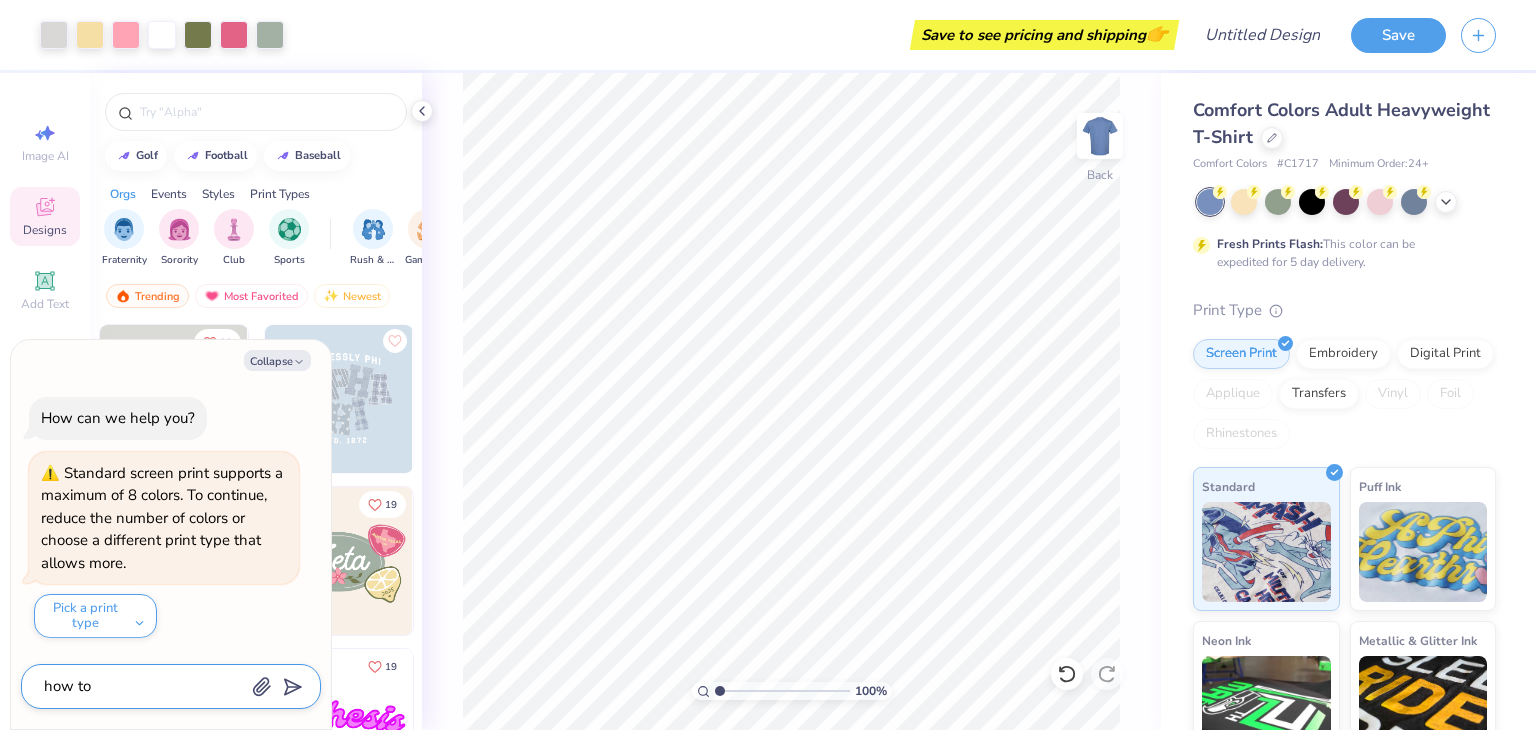 type on "x" 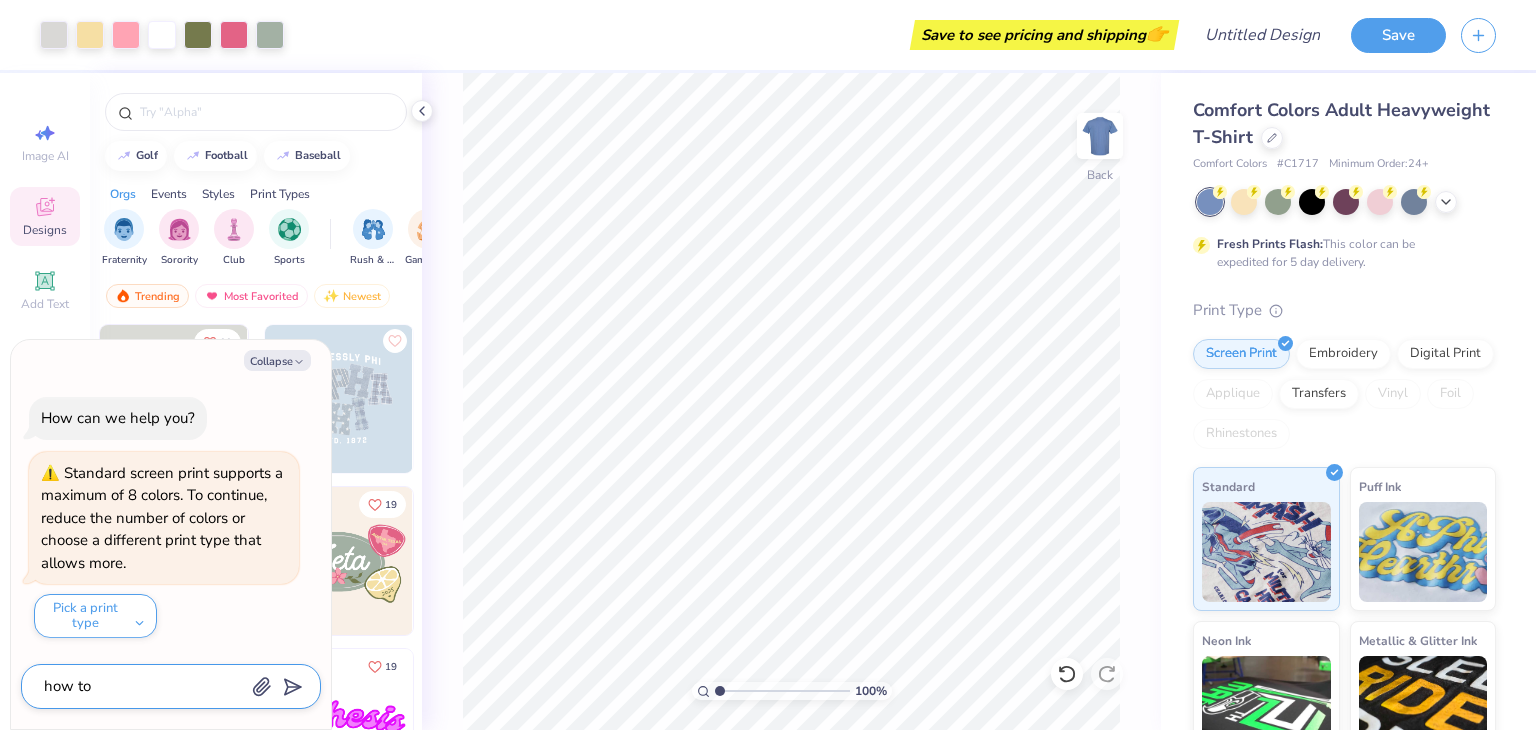 type on "how to d" 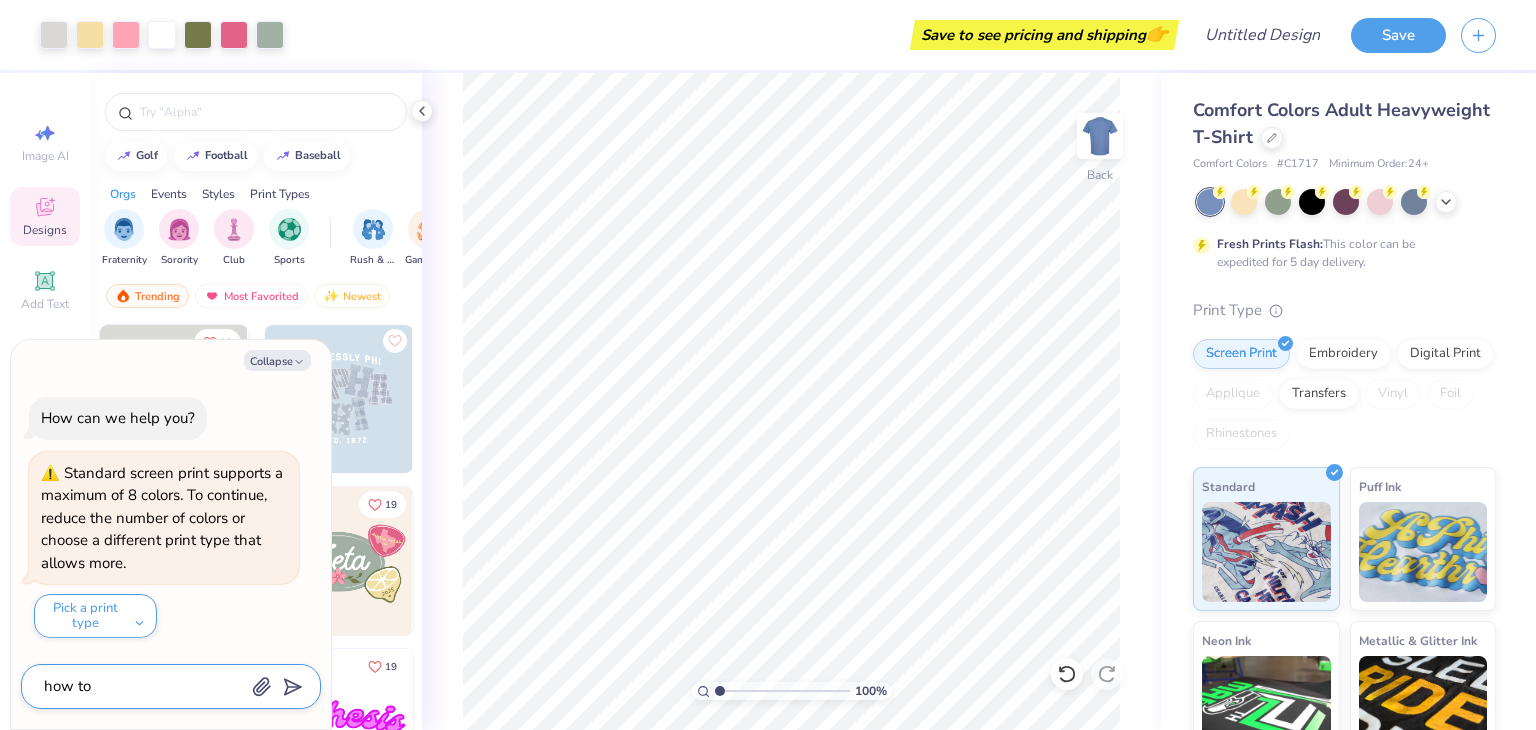 type on "x" 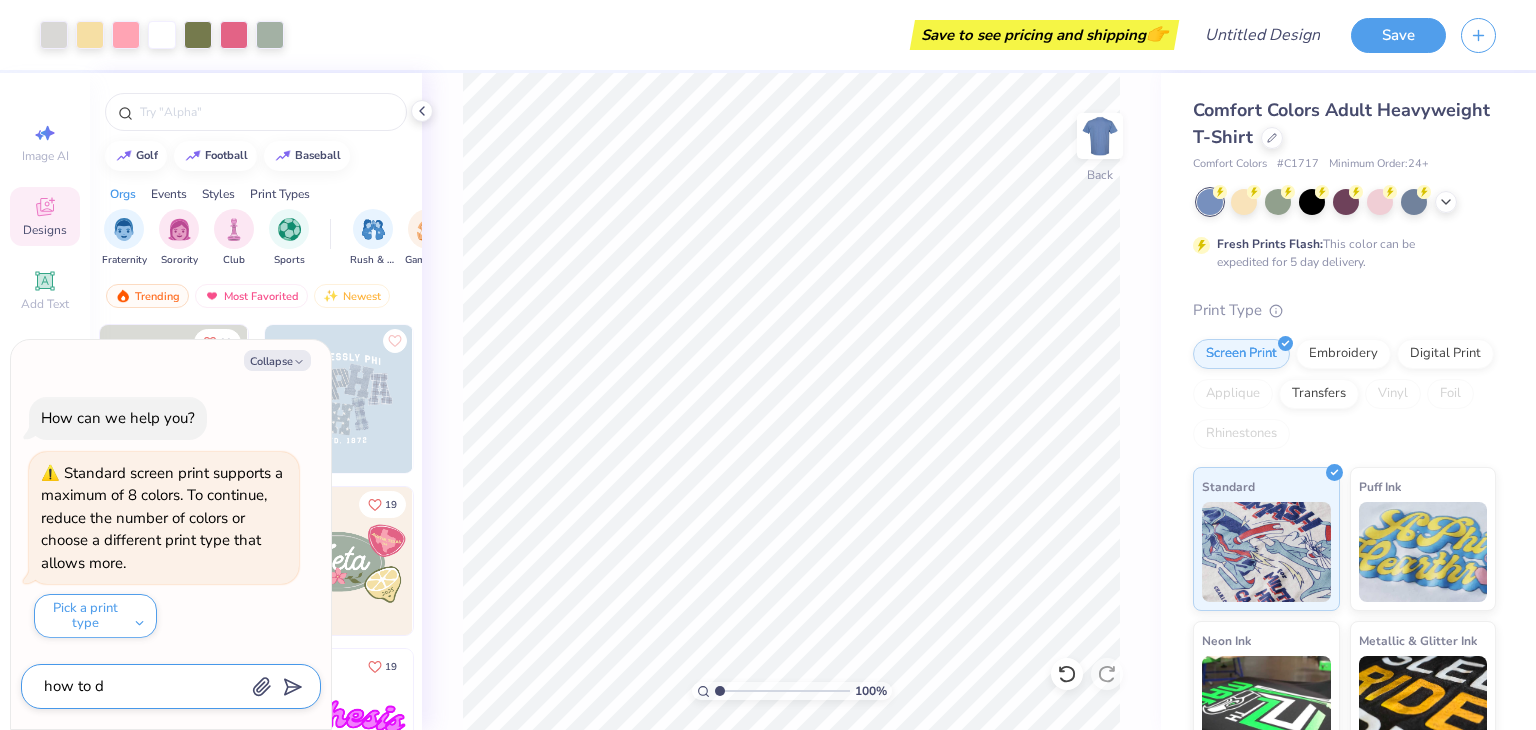 type on "how to do" 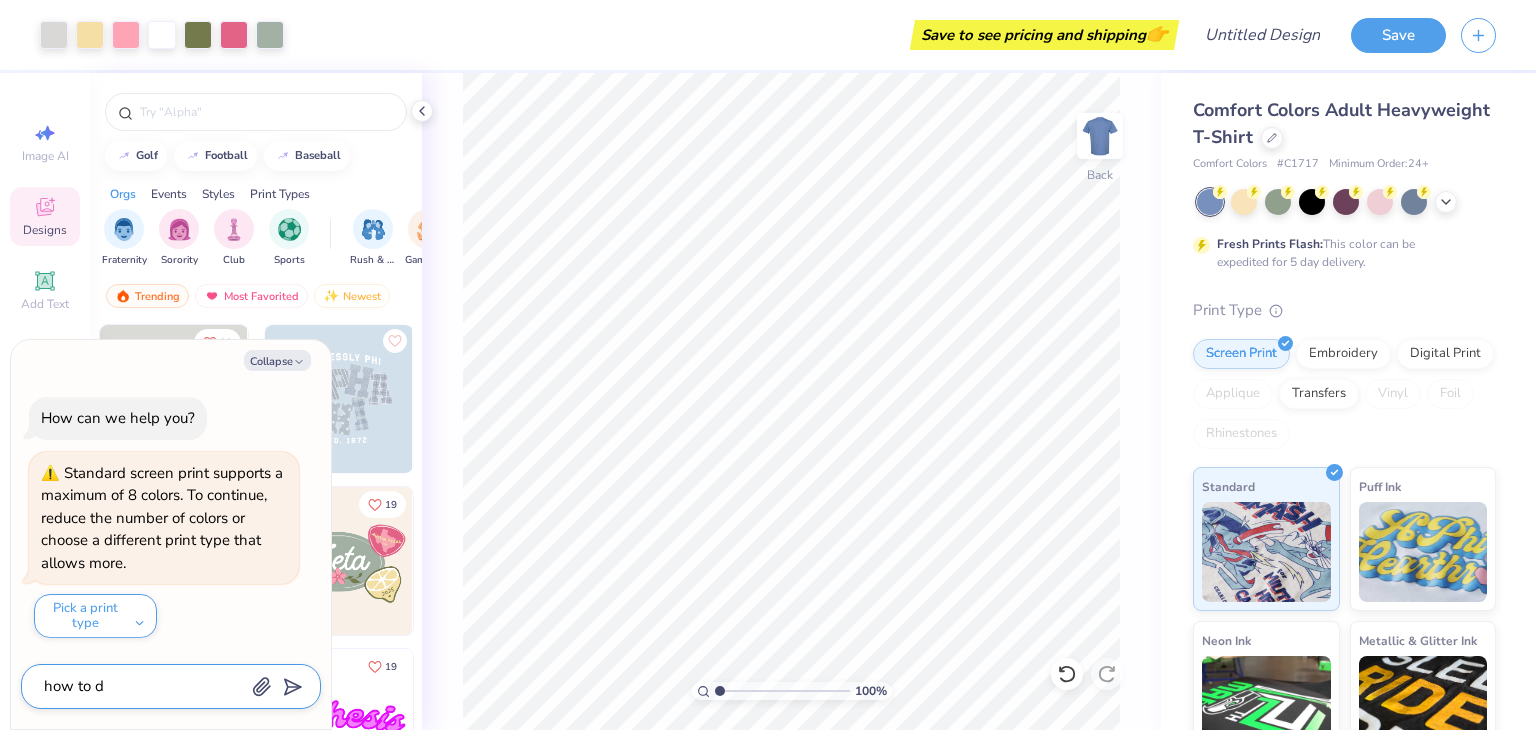 type on "x" 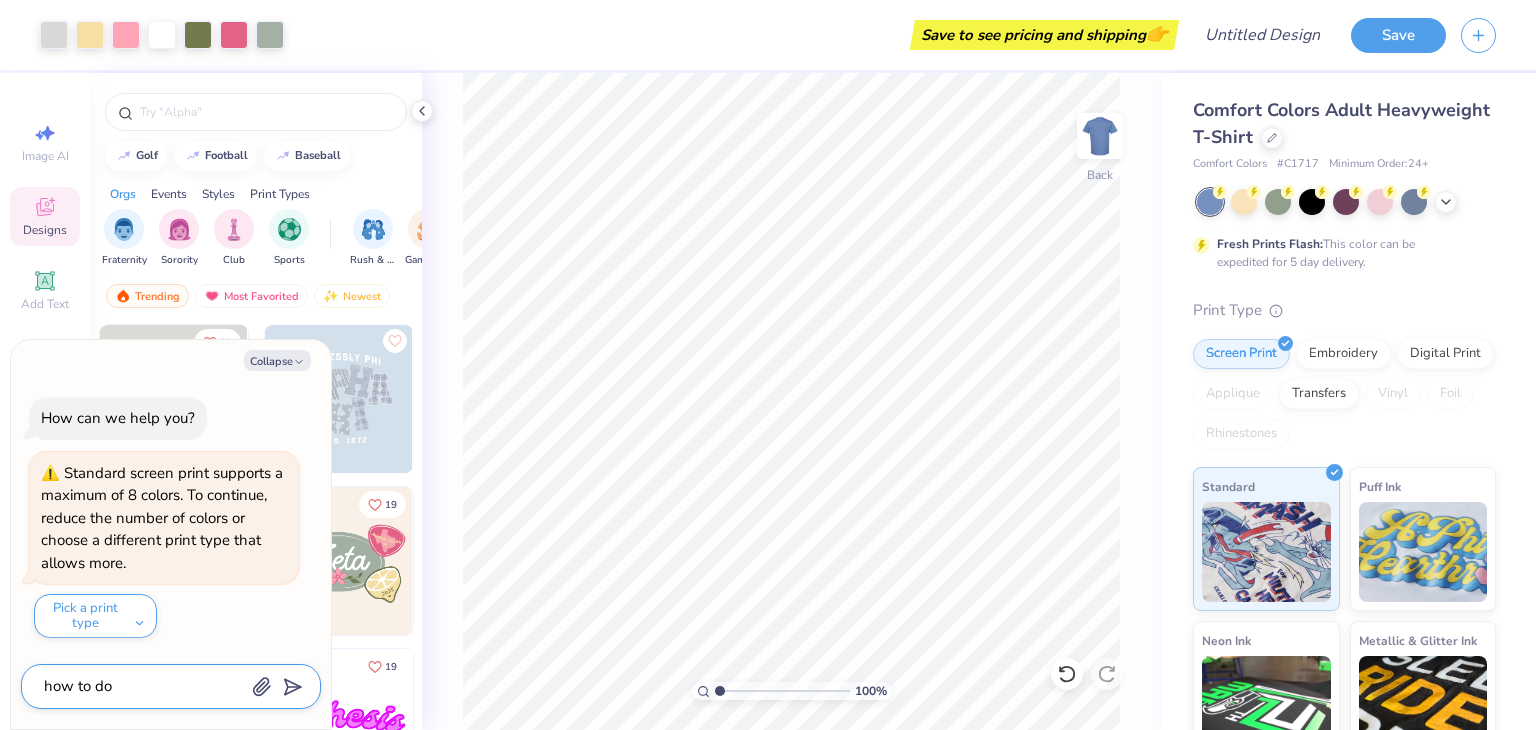 type on "how to do" 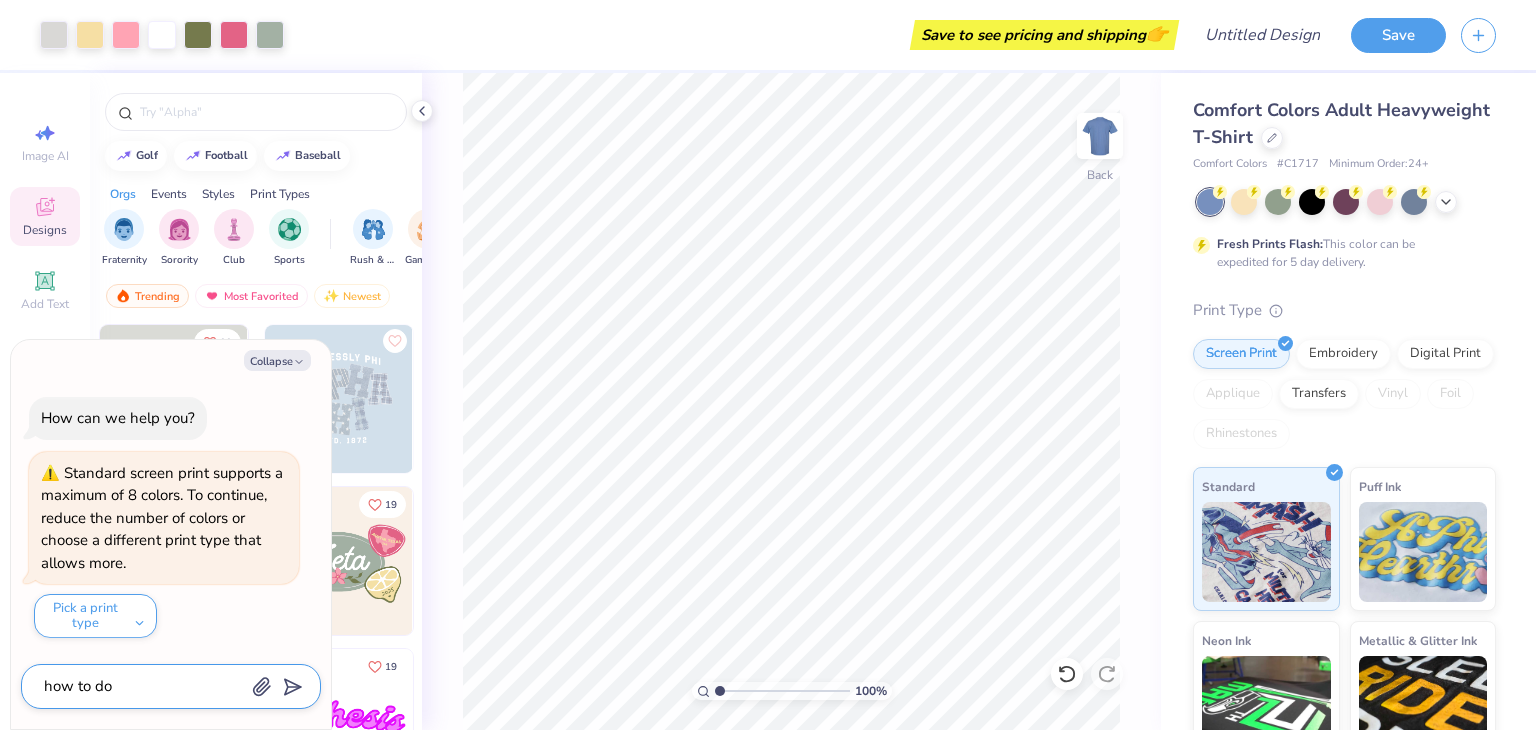 type on "x" 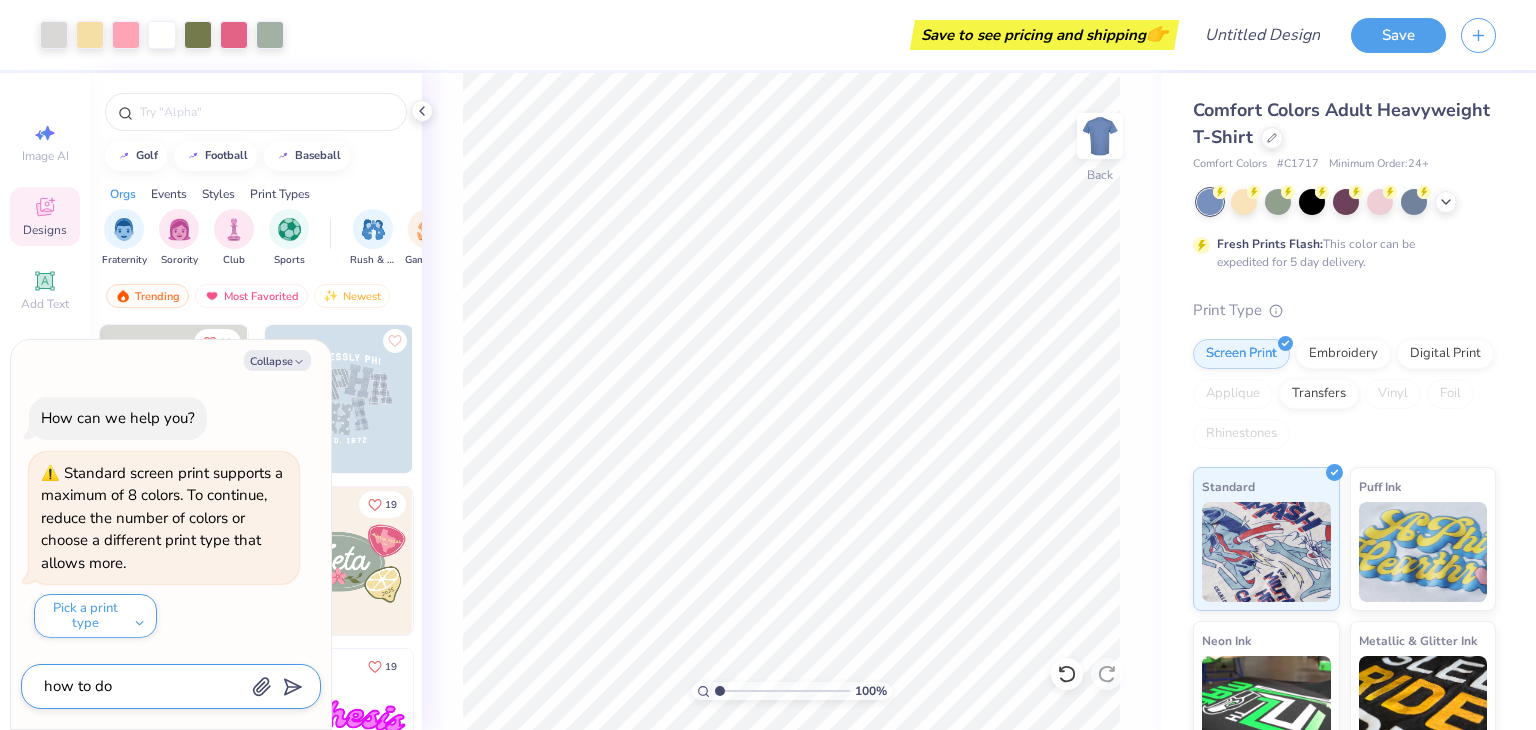 type on "how to do" 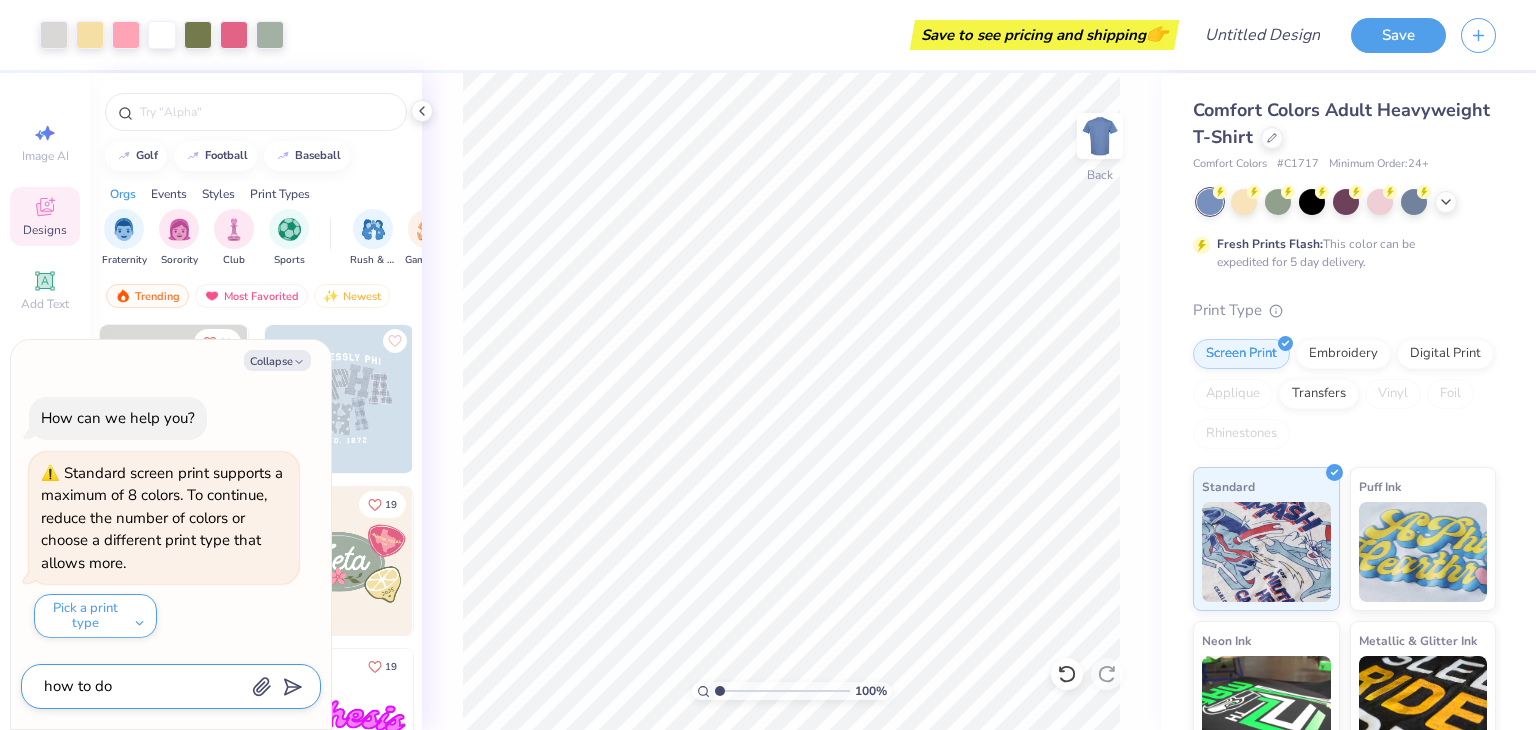 type on "x" 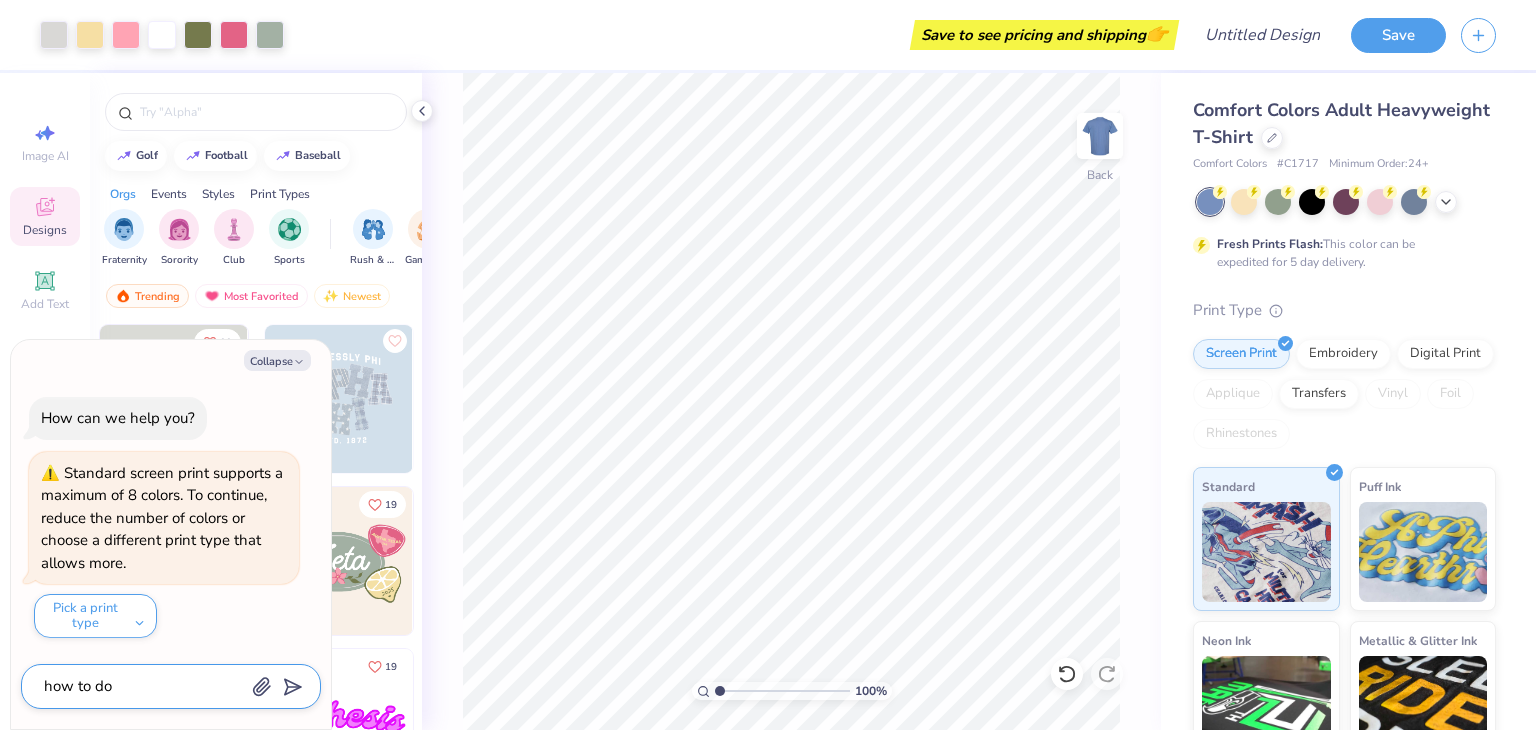 type on "how to d" 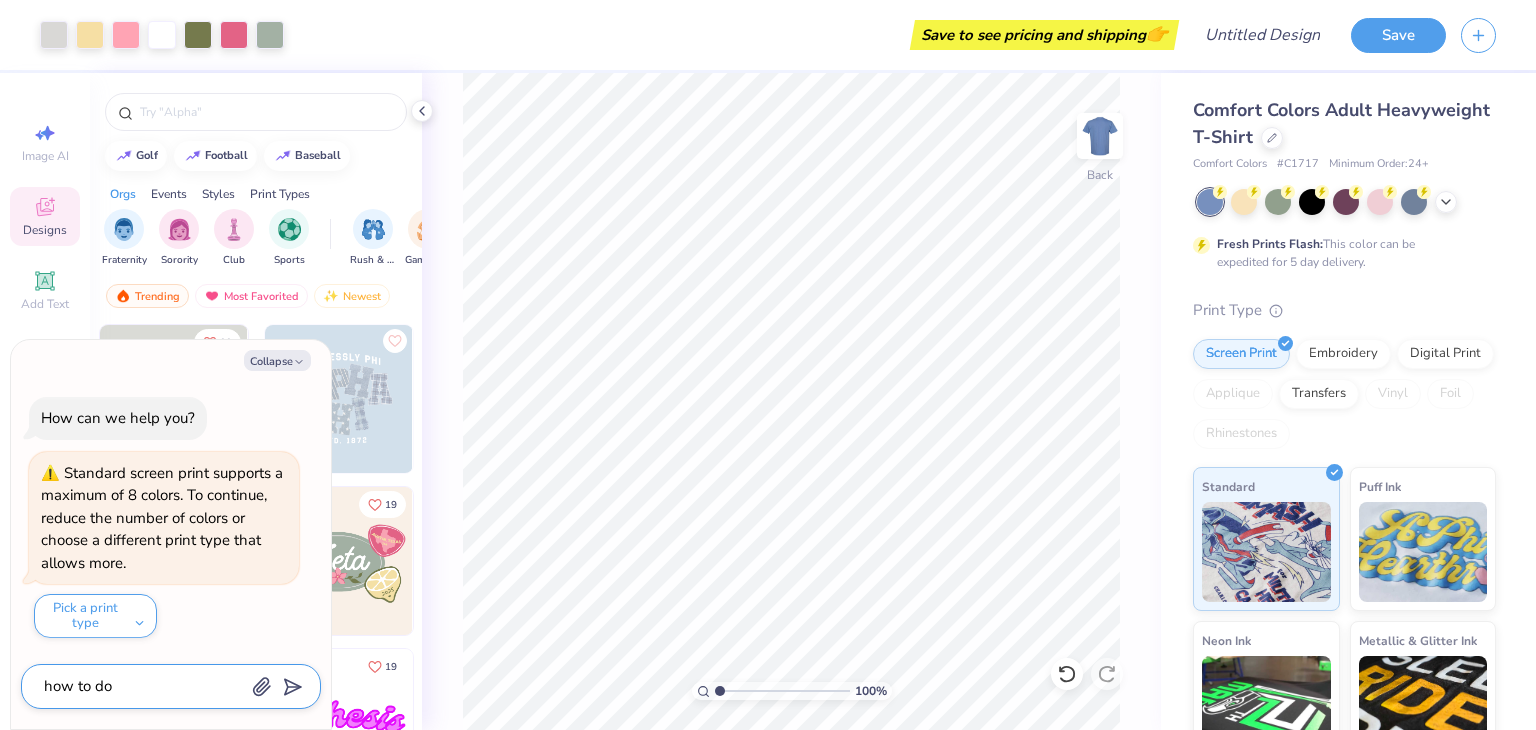 type on "x" 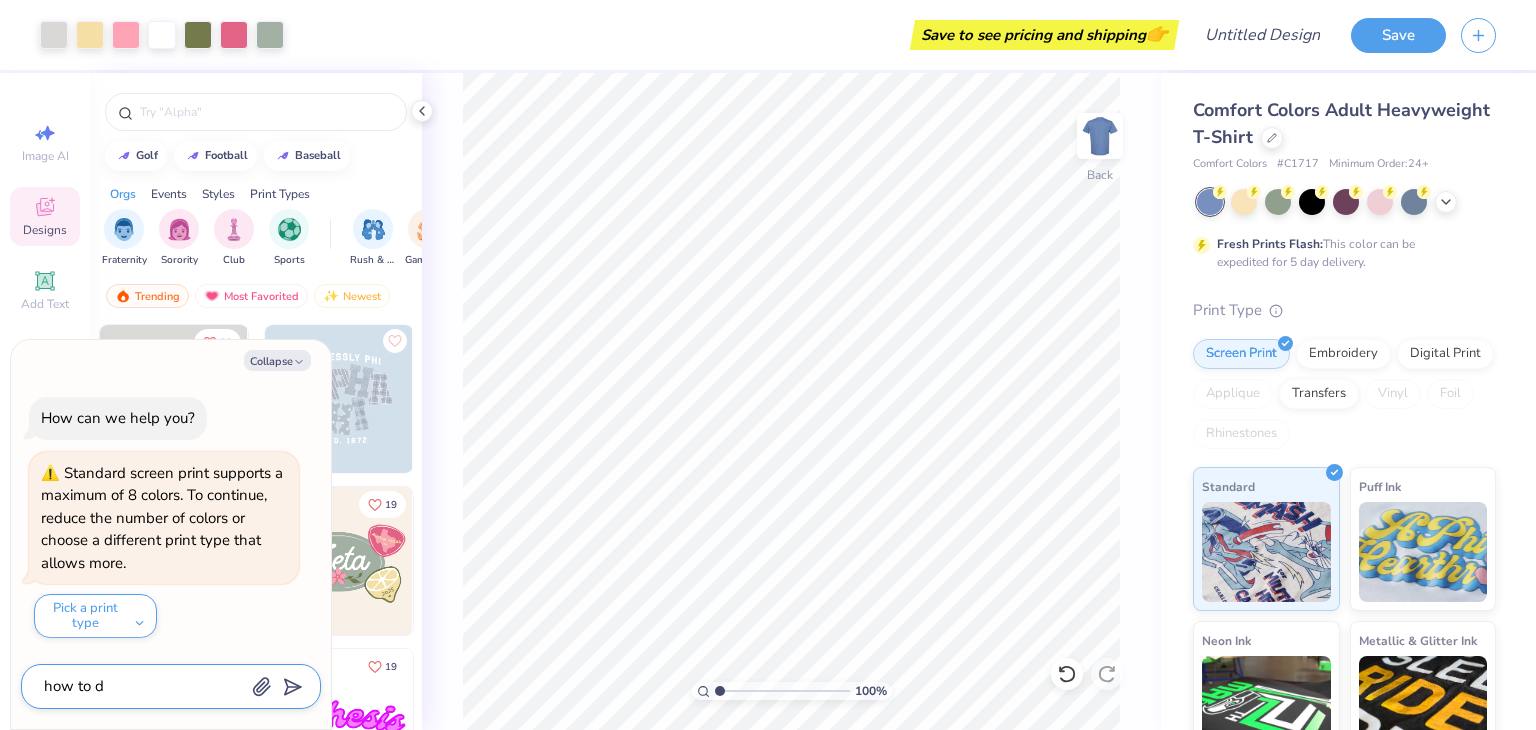 type on "how to" 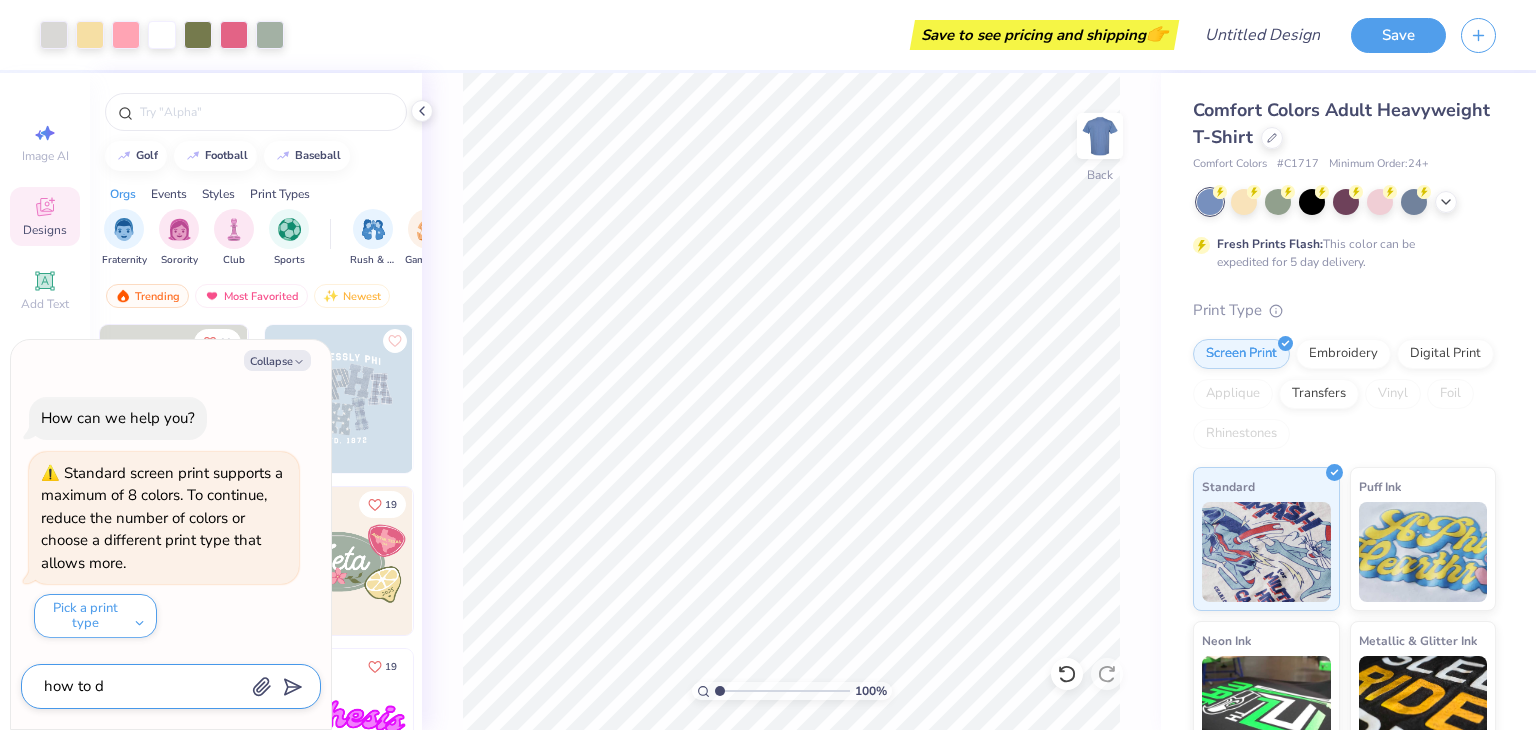 type on "x" 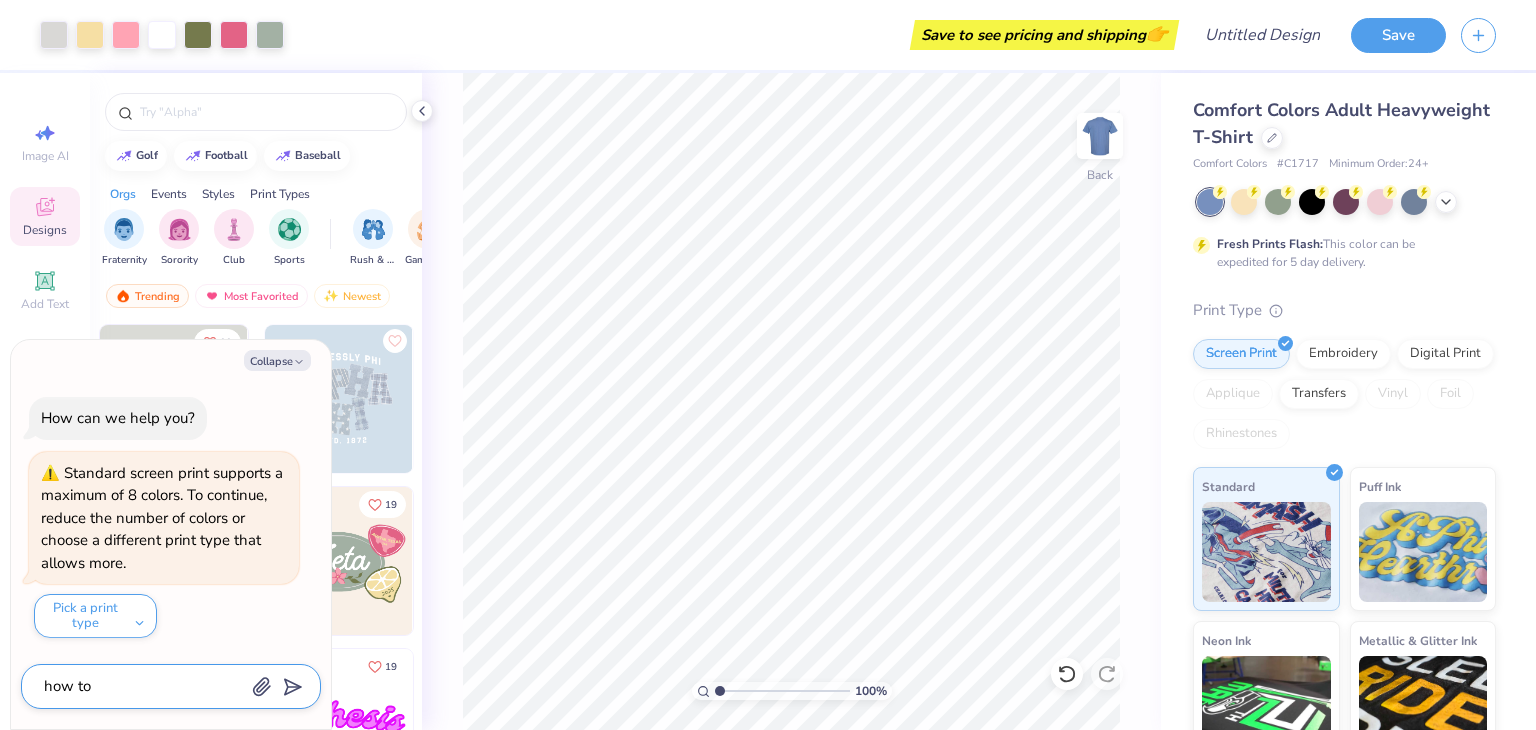 type on "how to u" 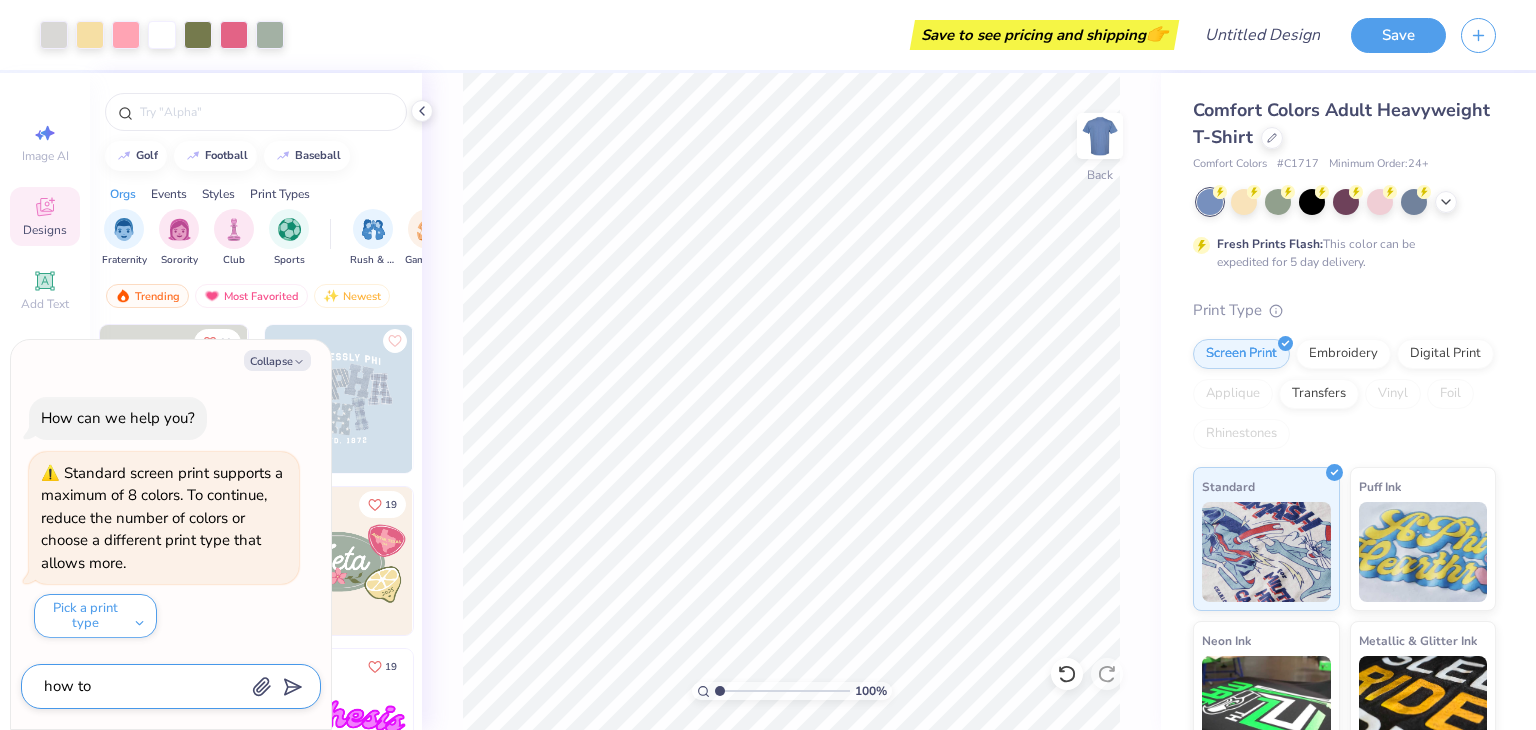 type on "x" 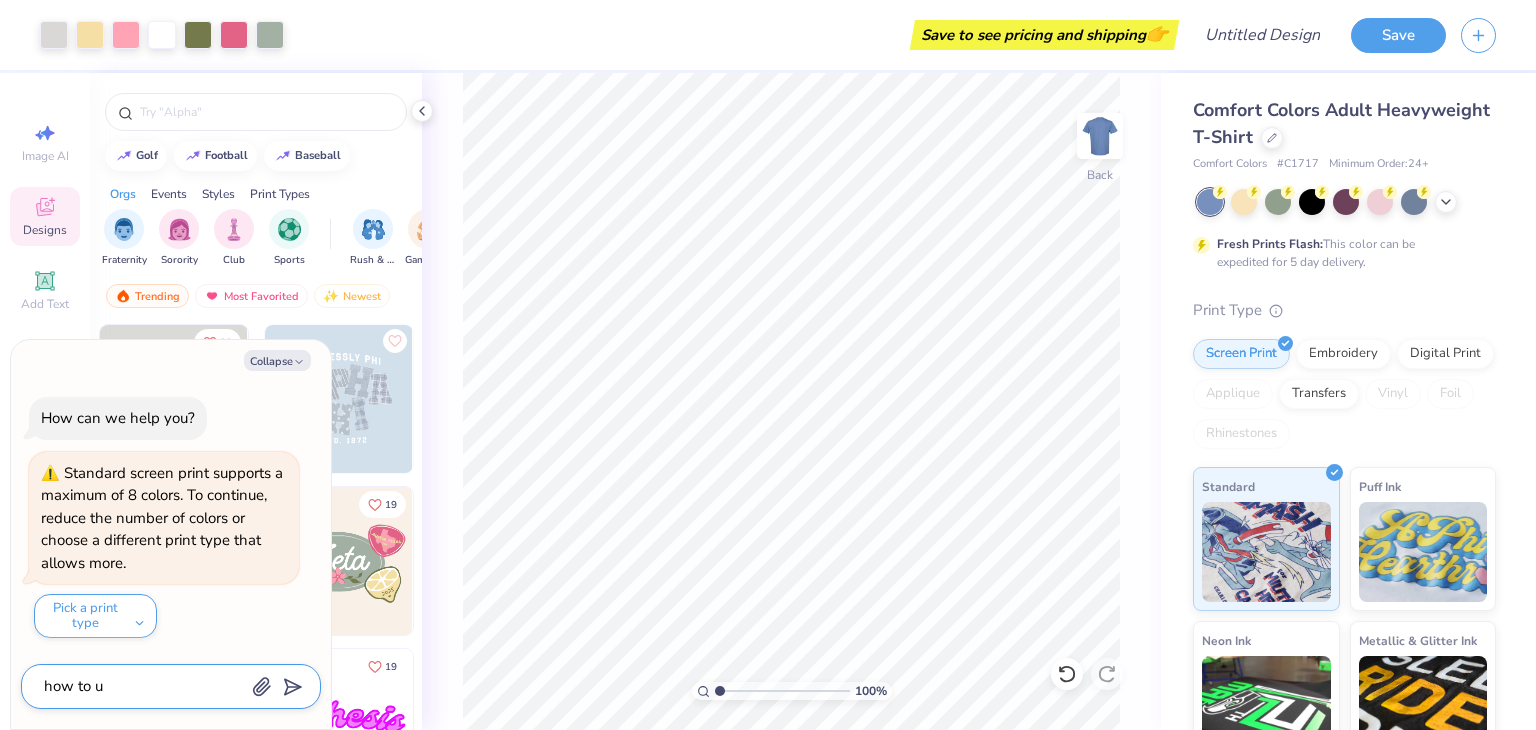 type on "how to us" 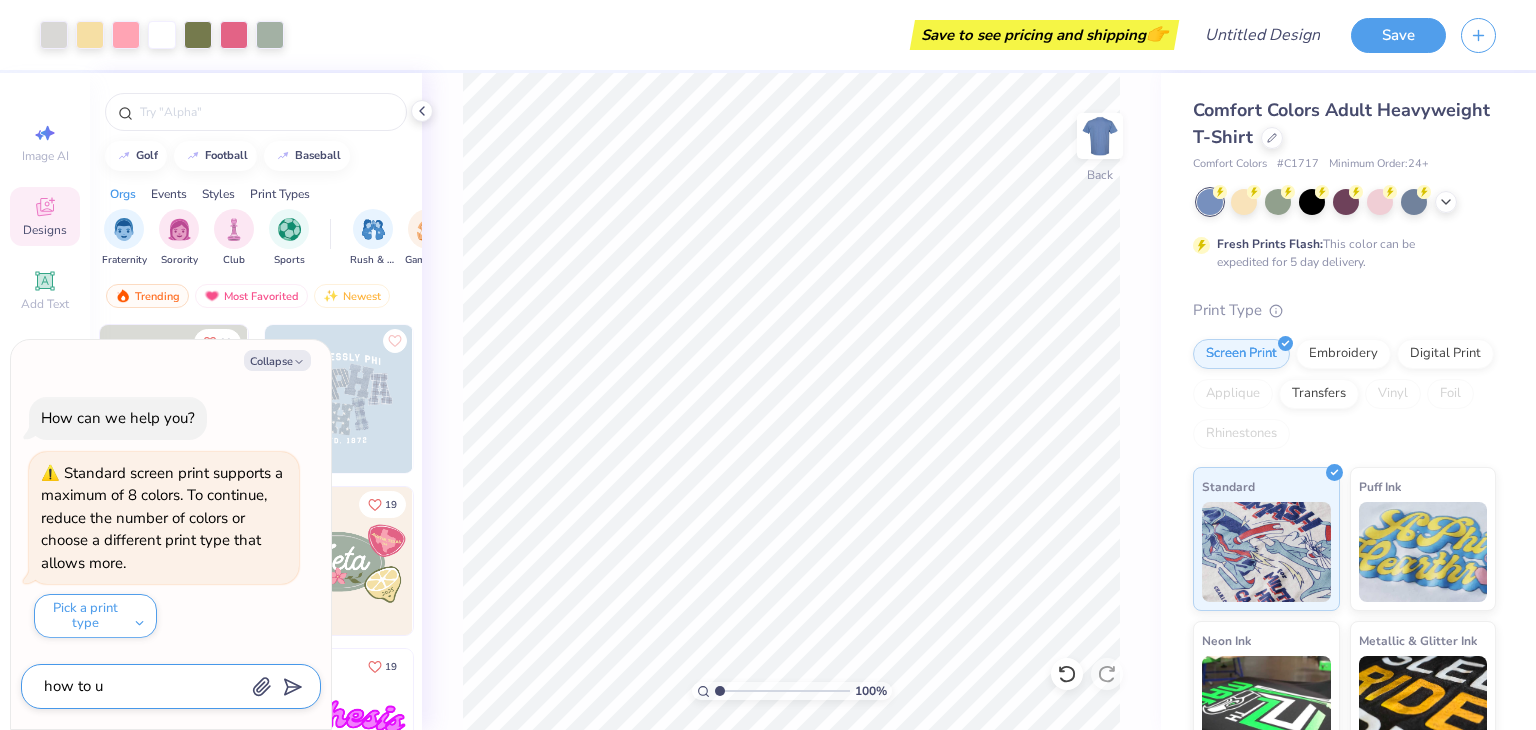 type on "x" 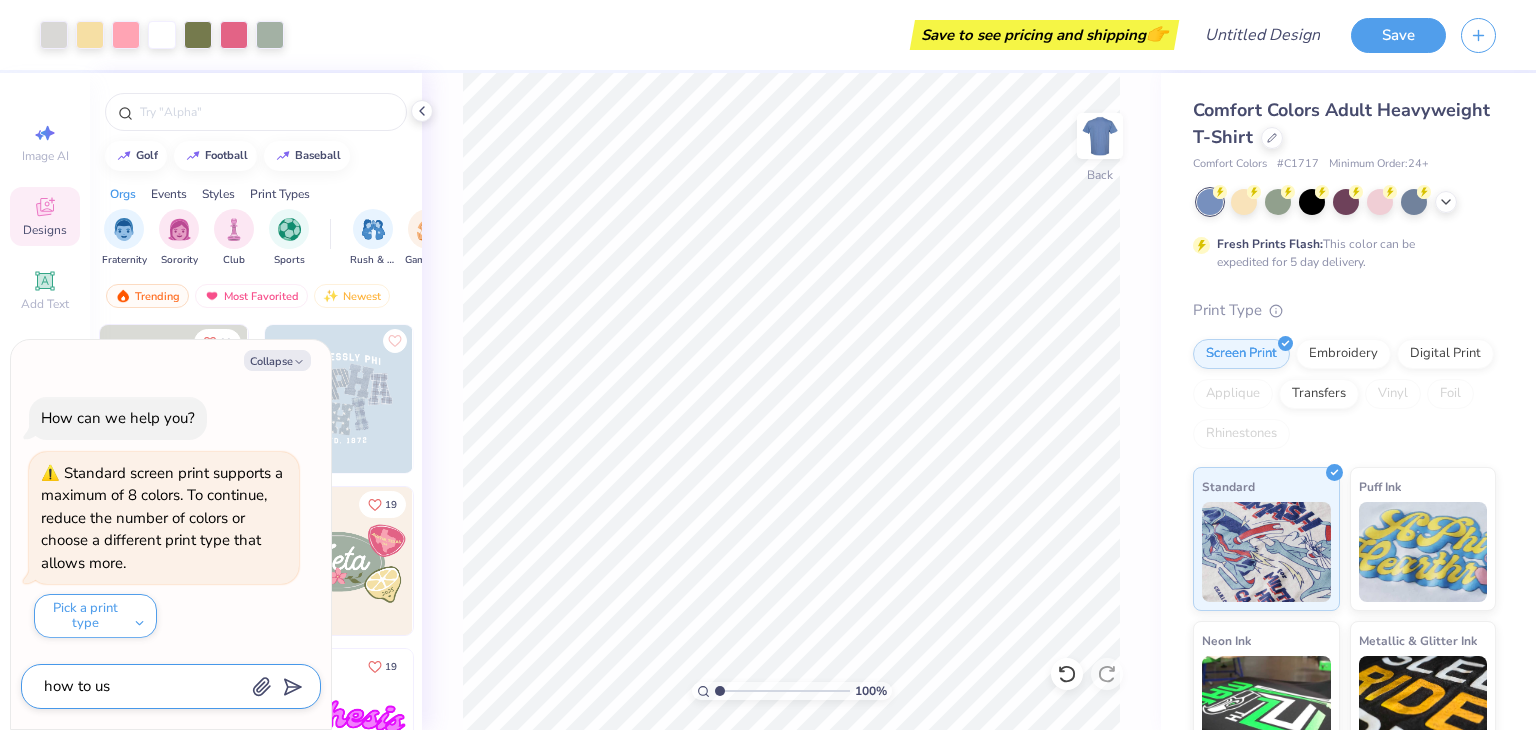 type on "how to use" 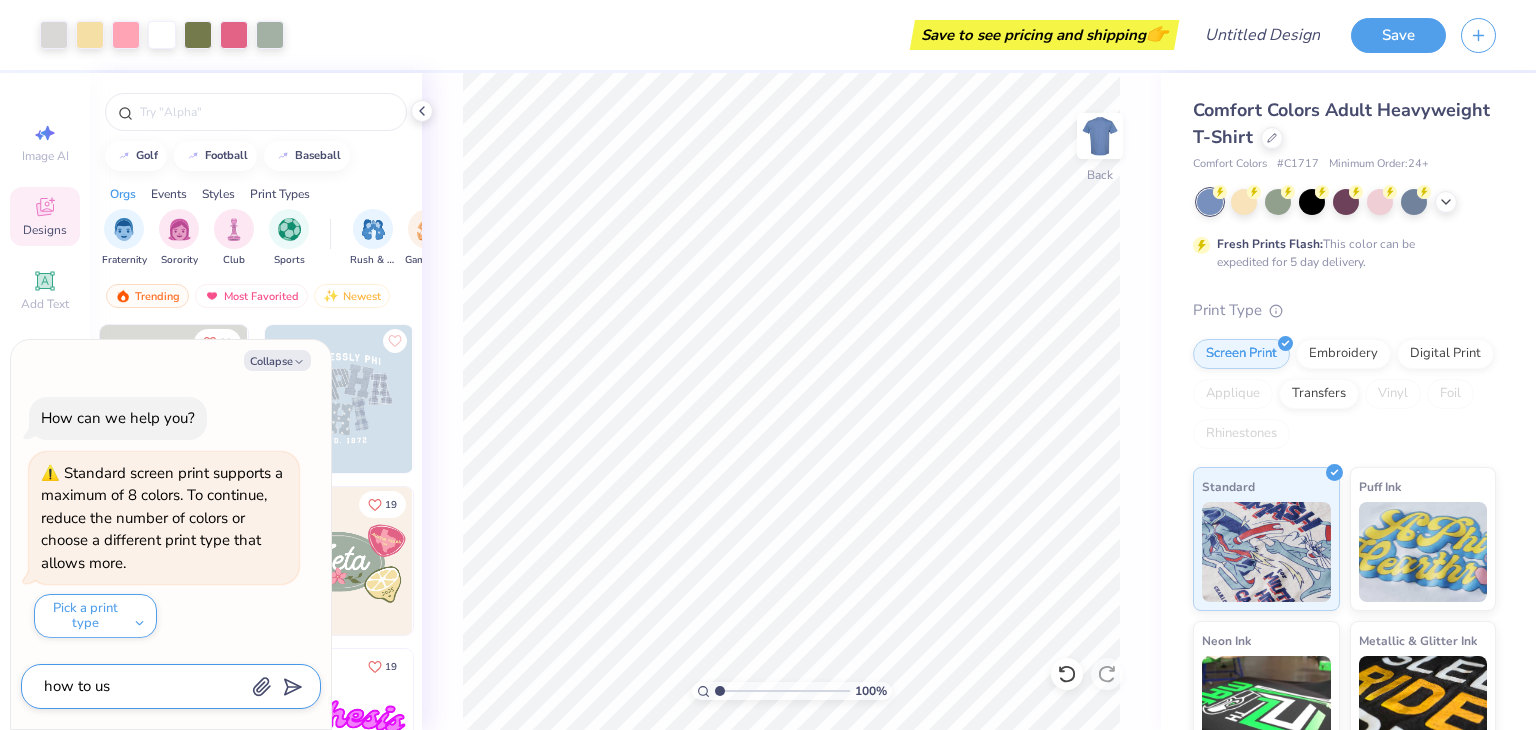 type on "x" 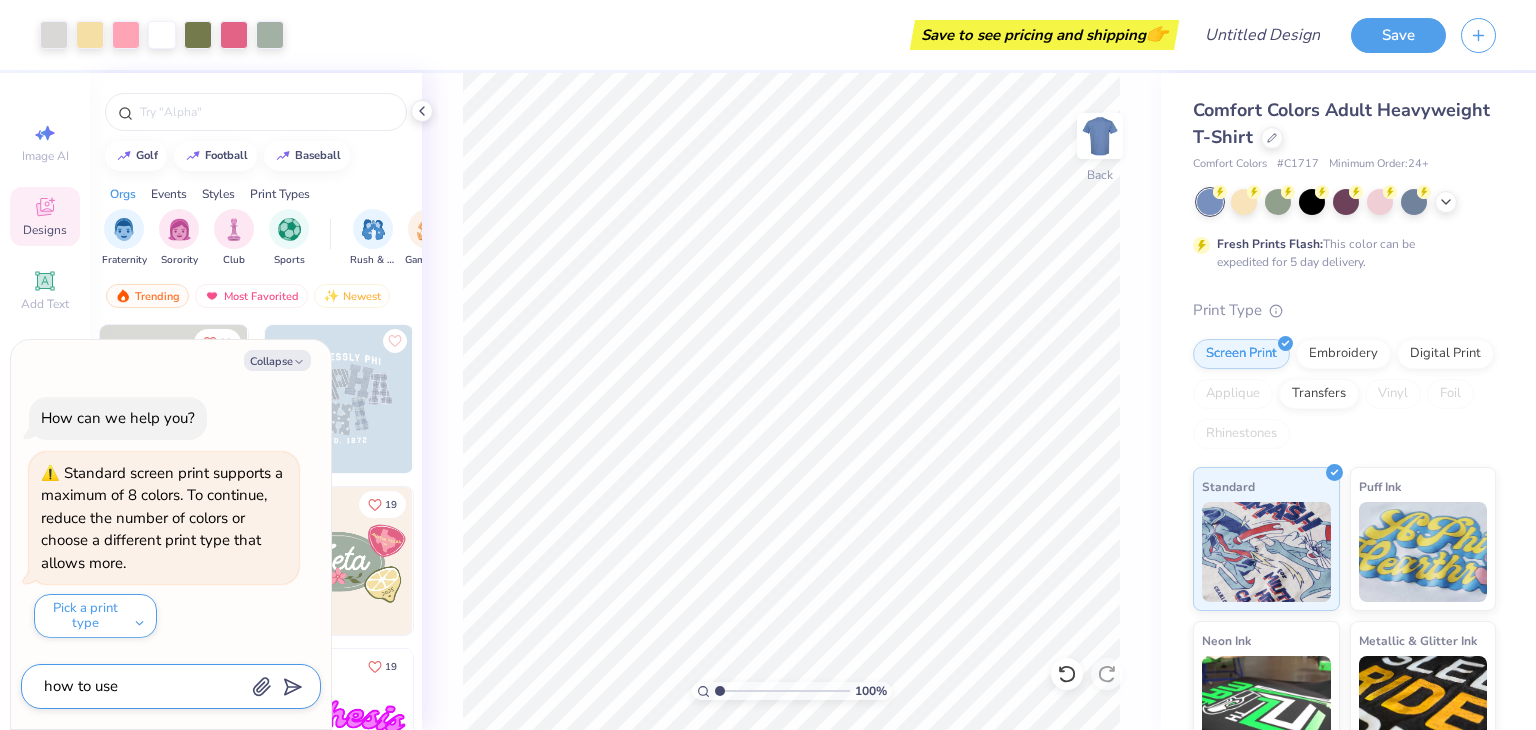 type on "how to use" 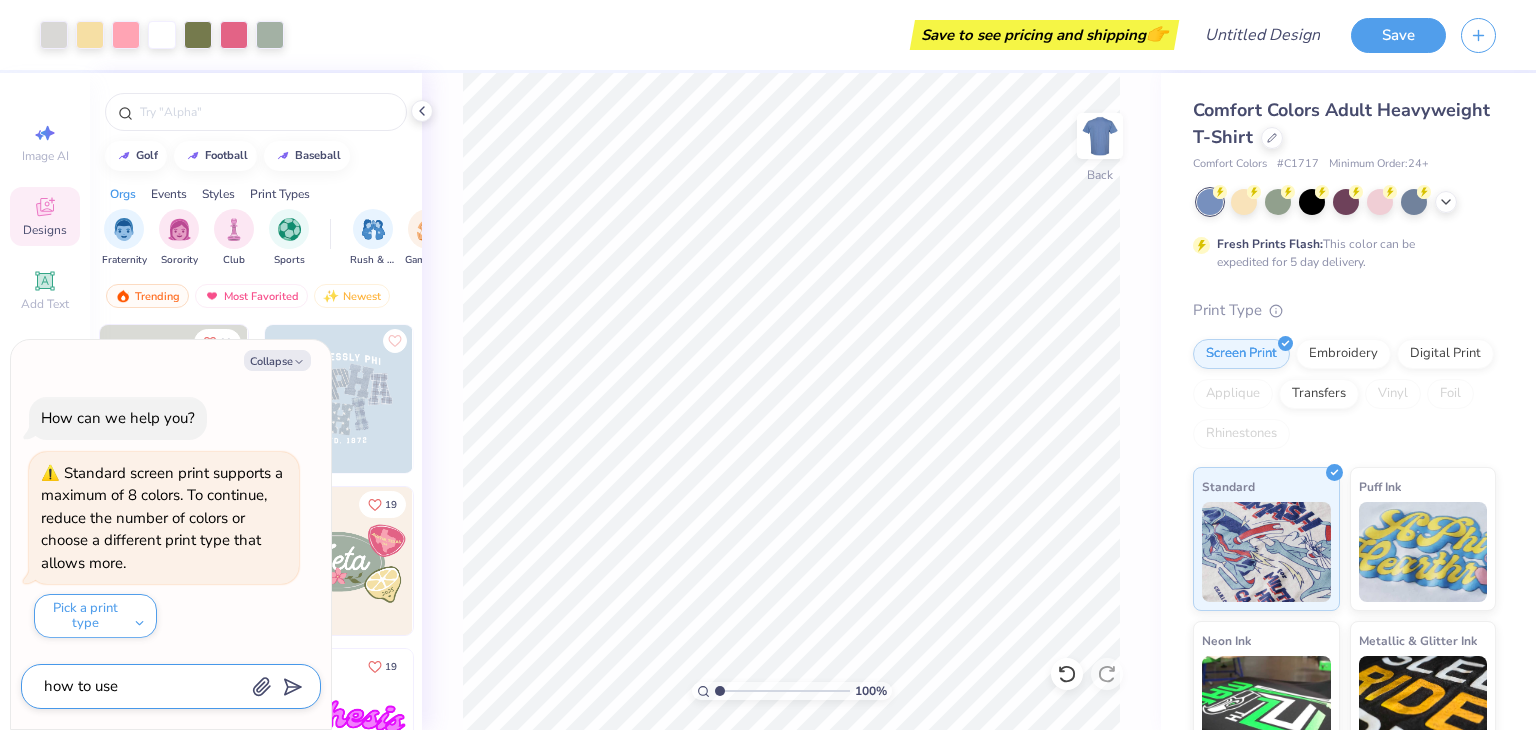 type on "x" 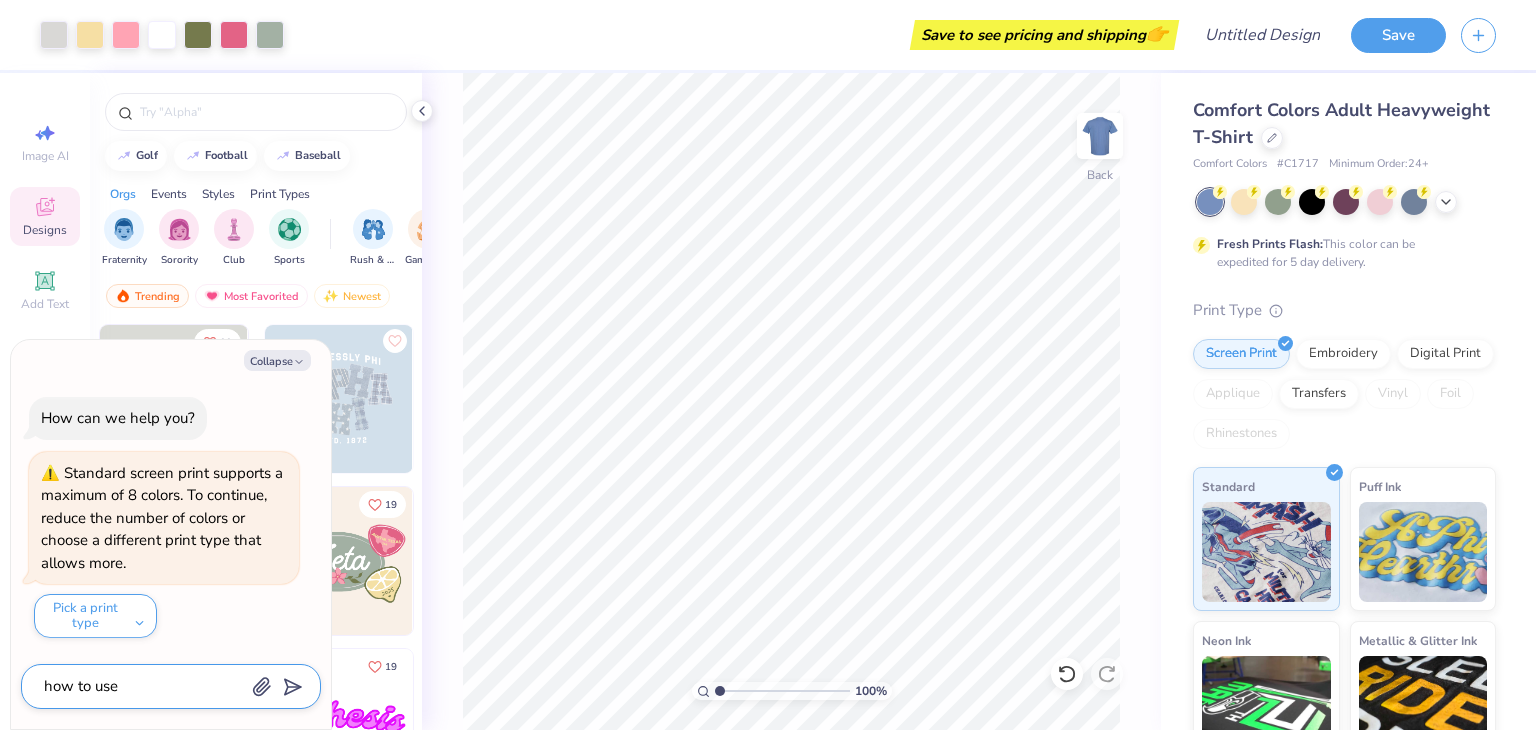type on "how to use t" 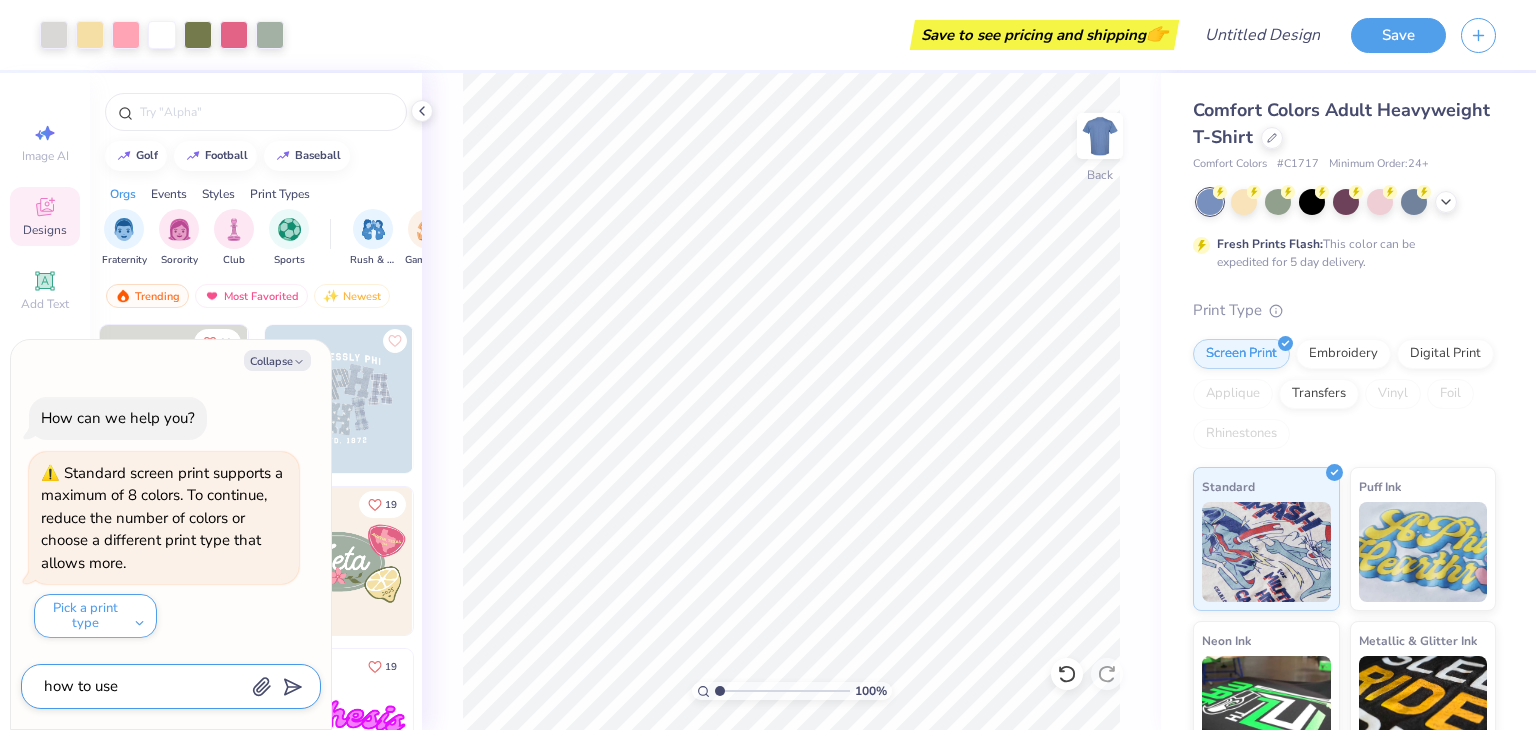 type on "x" 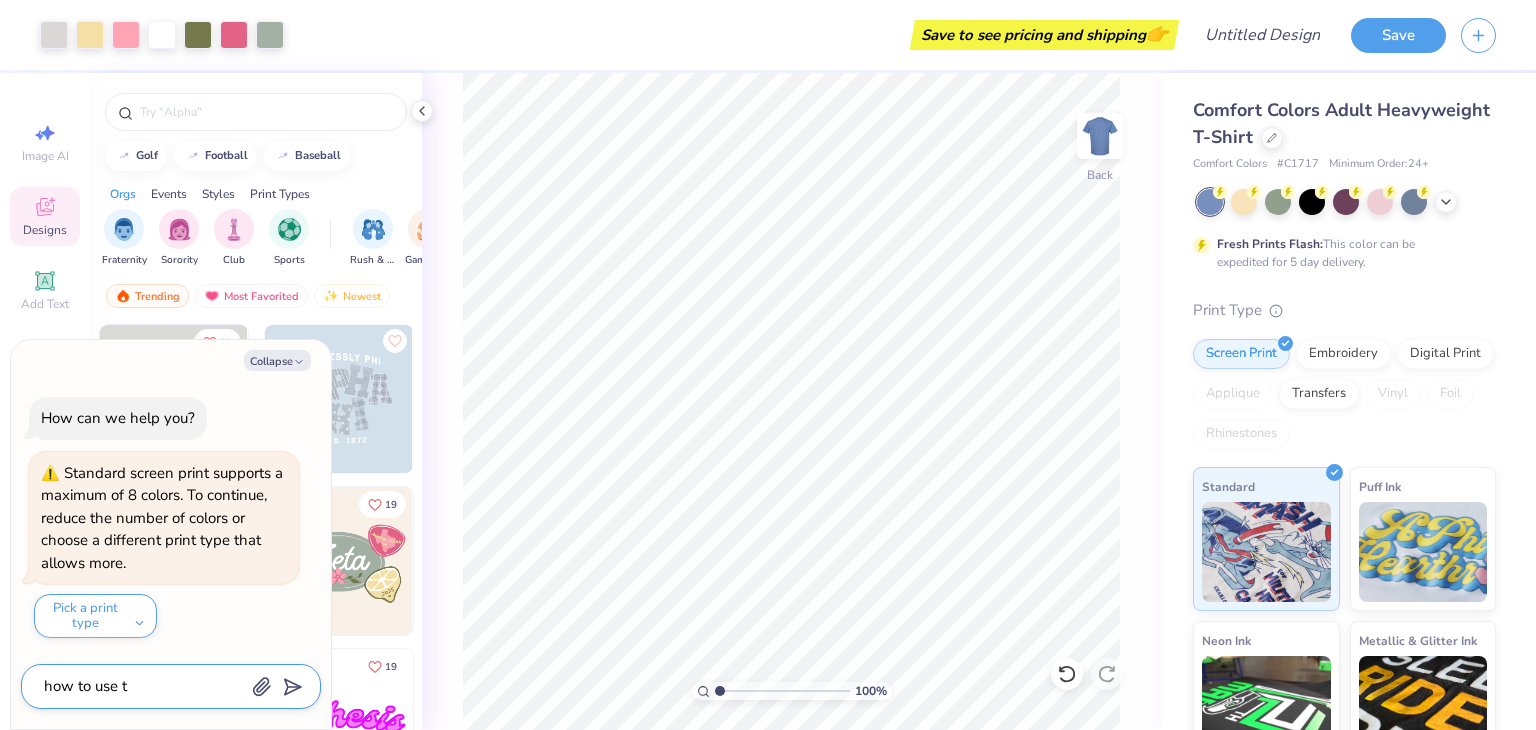 type on "how to use to" 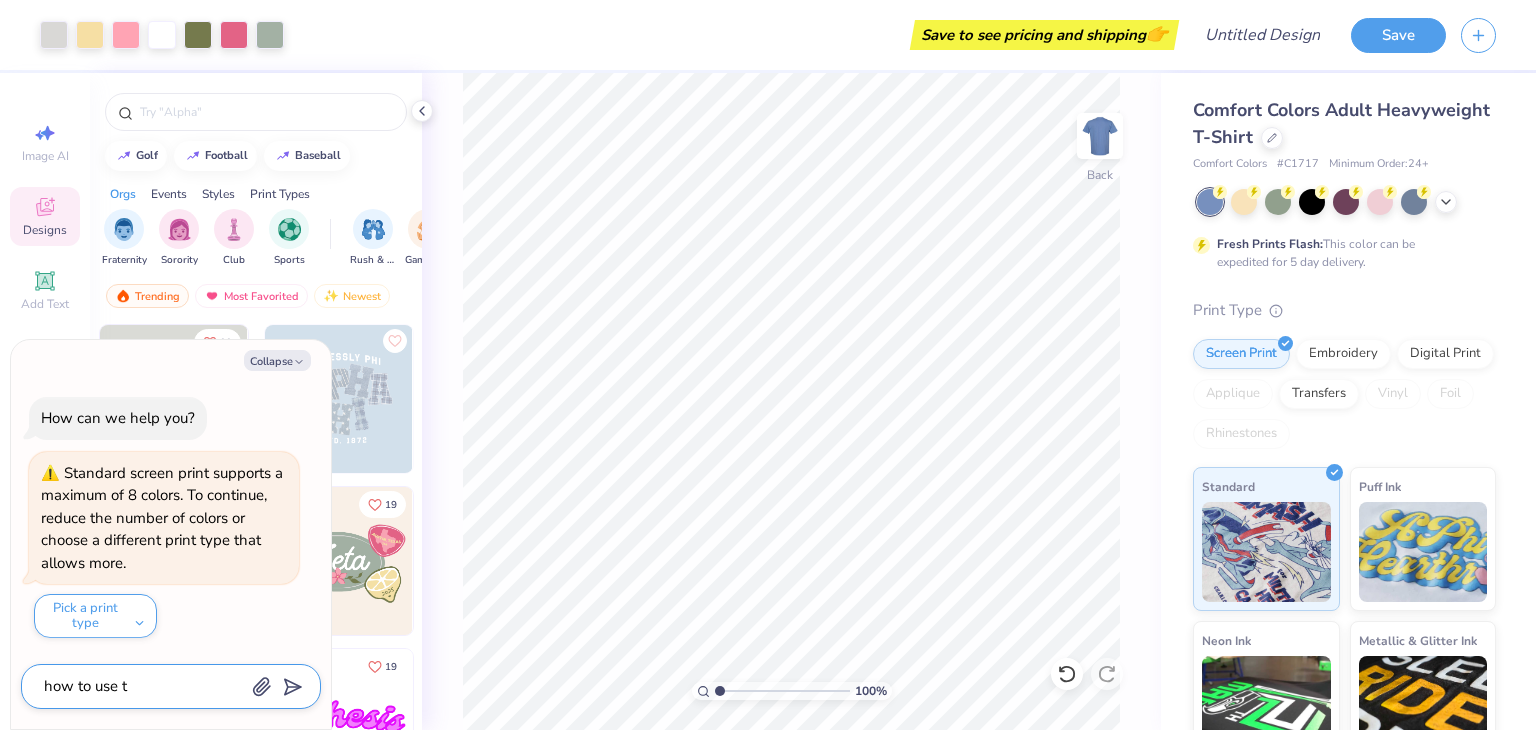 type on "x" 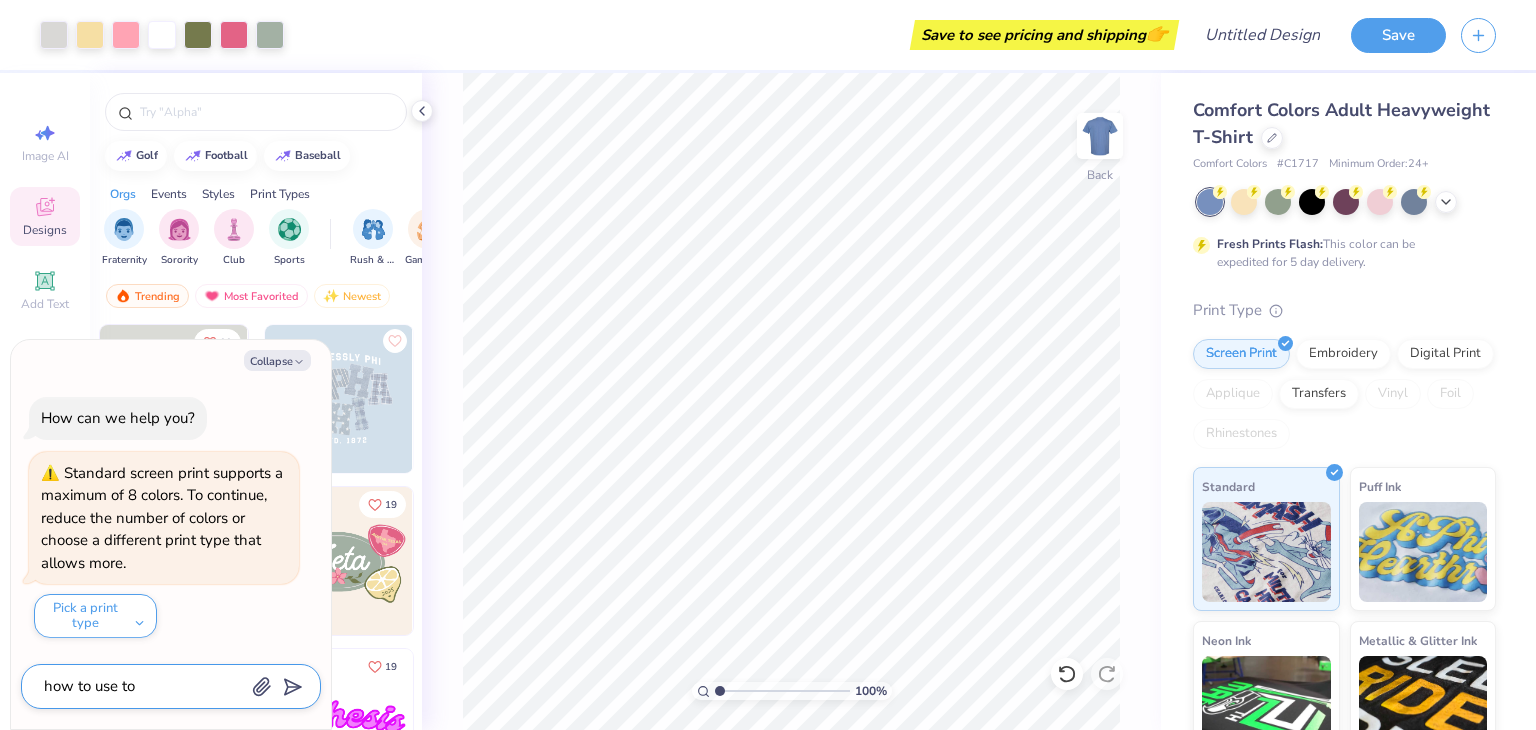 type on "how to use too" 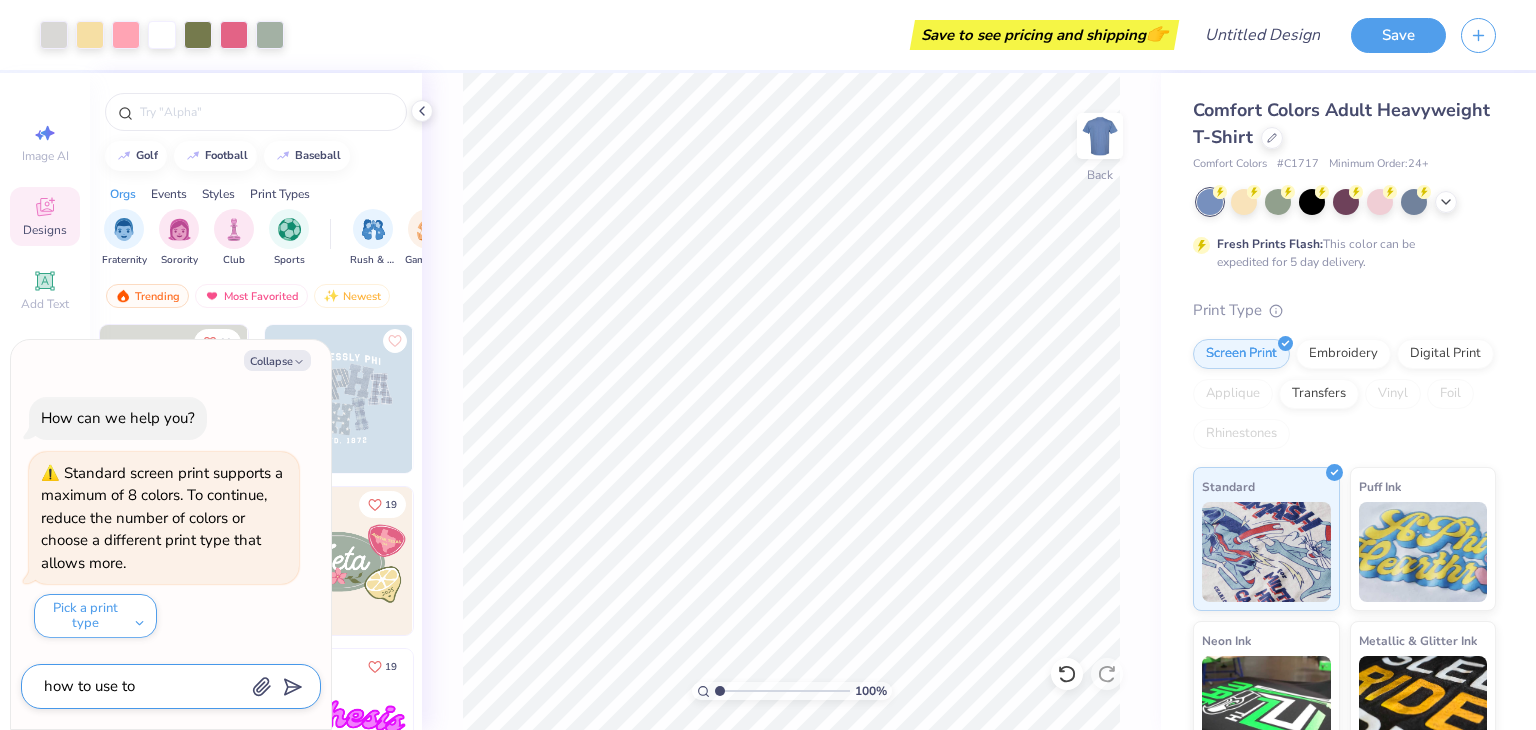 type on "x" 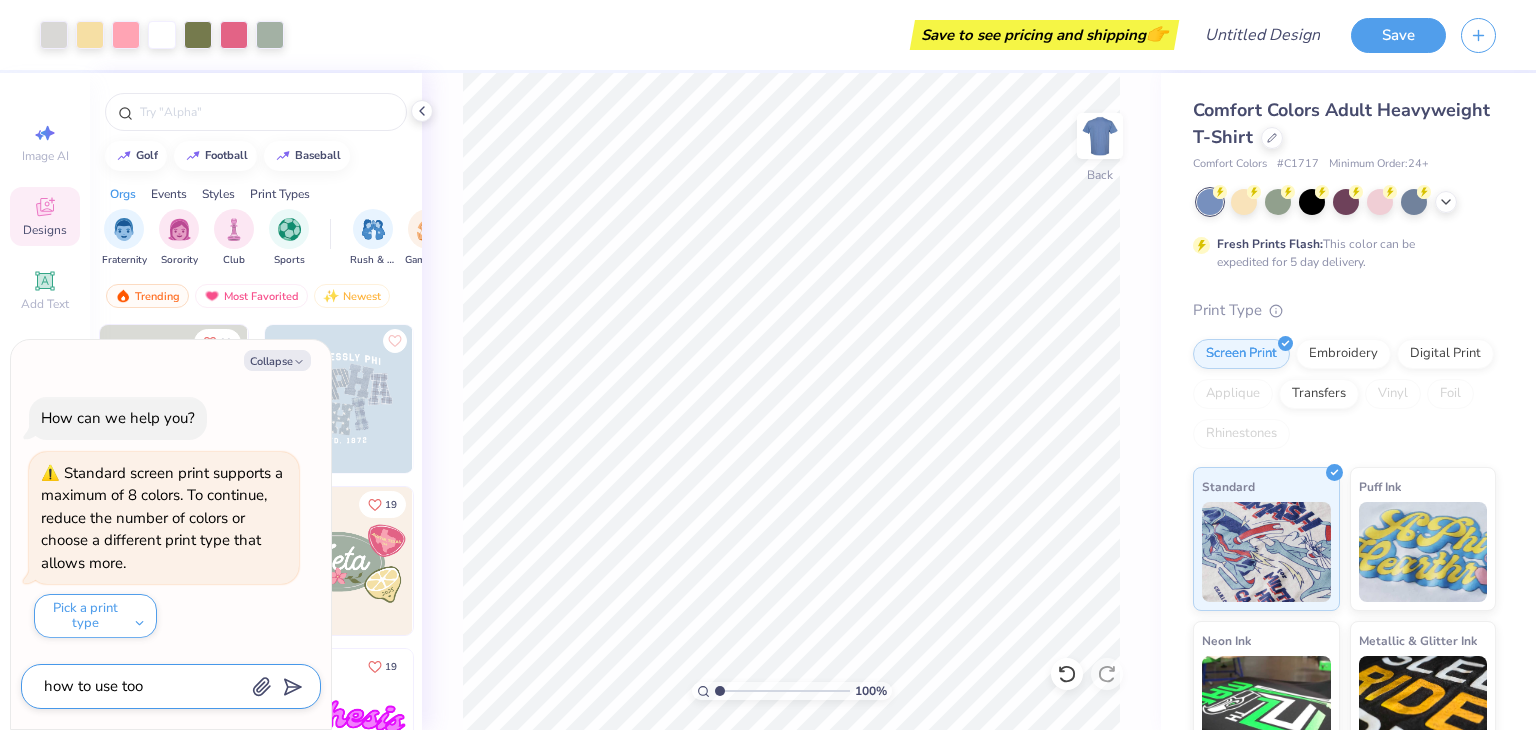 type on "how to use tool" 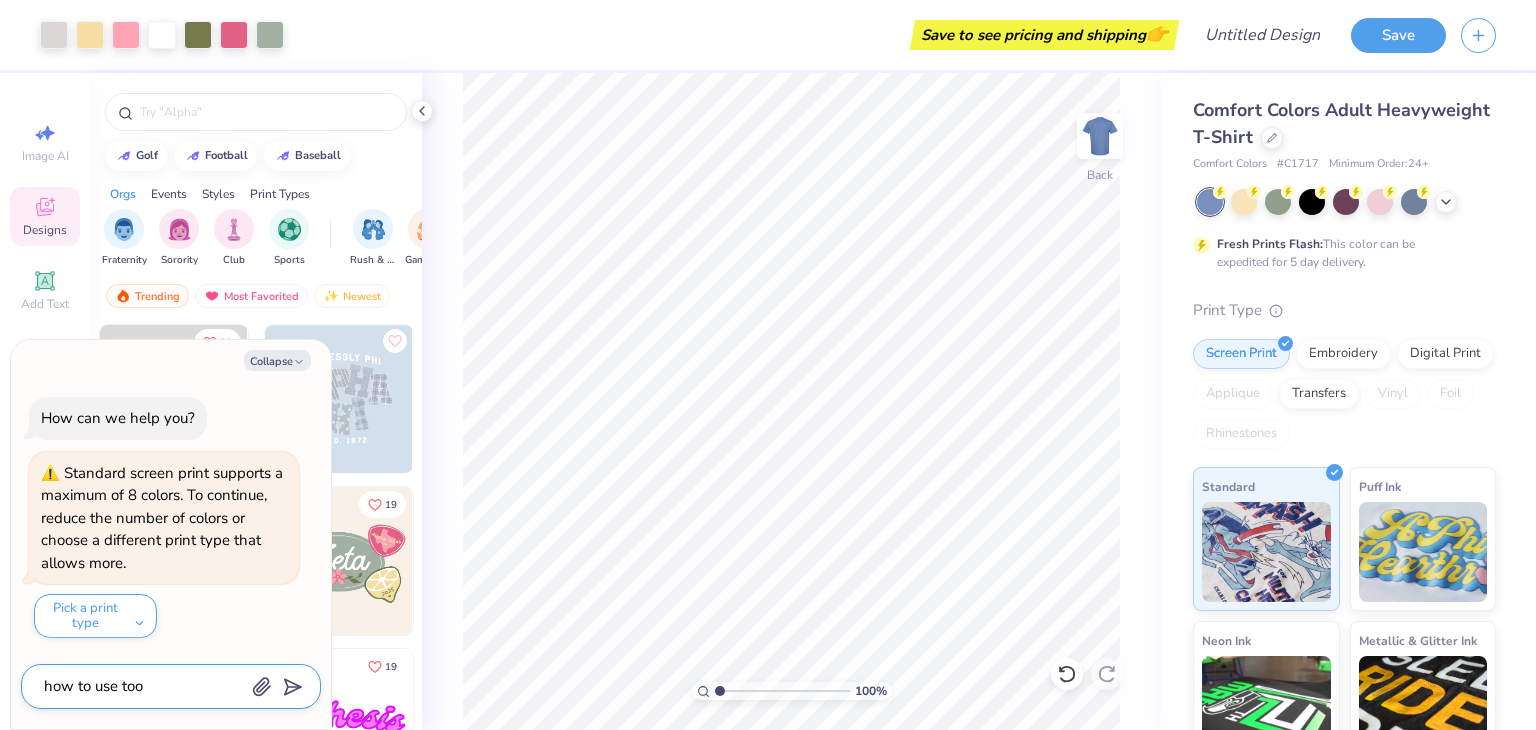 type on "x" 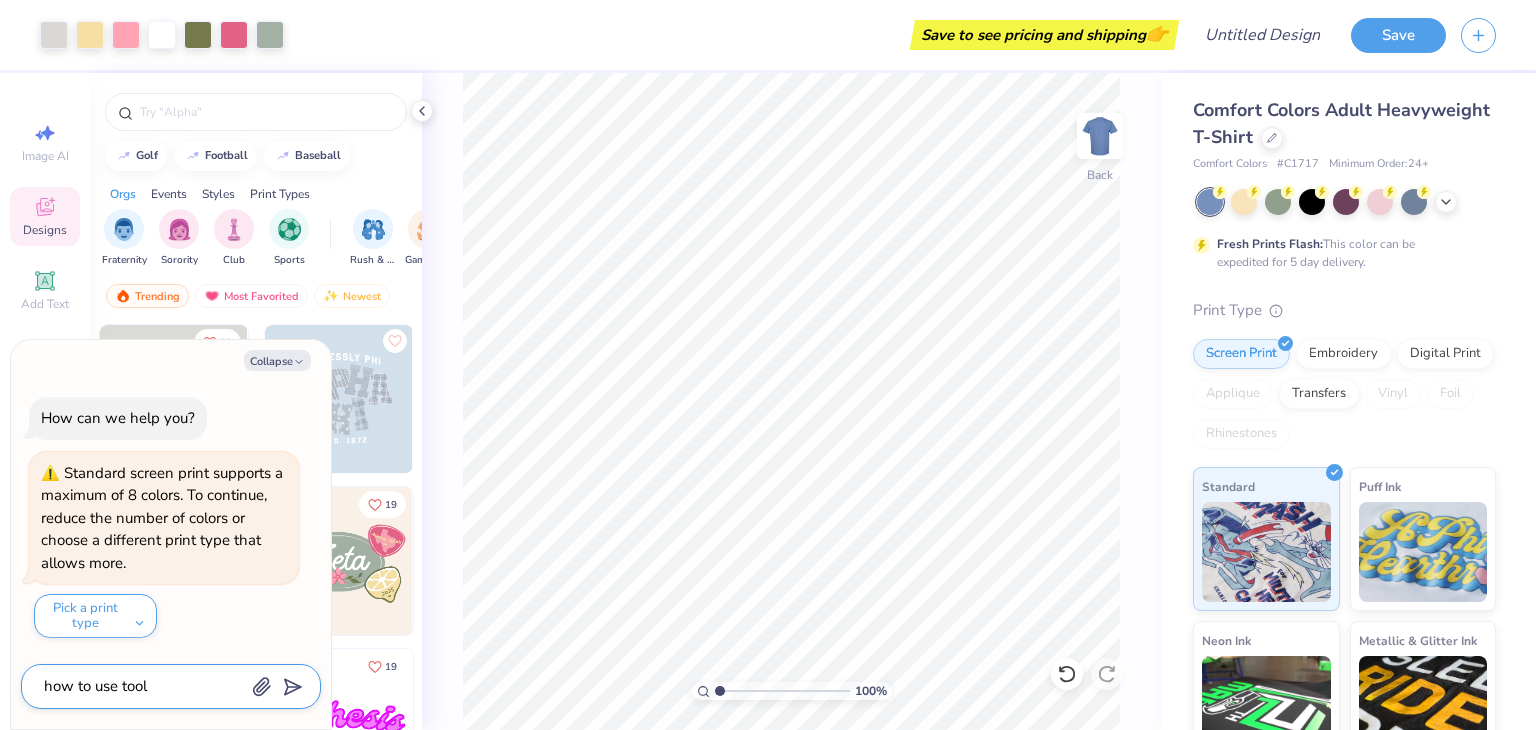 type on "how to use tools" 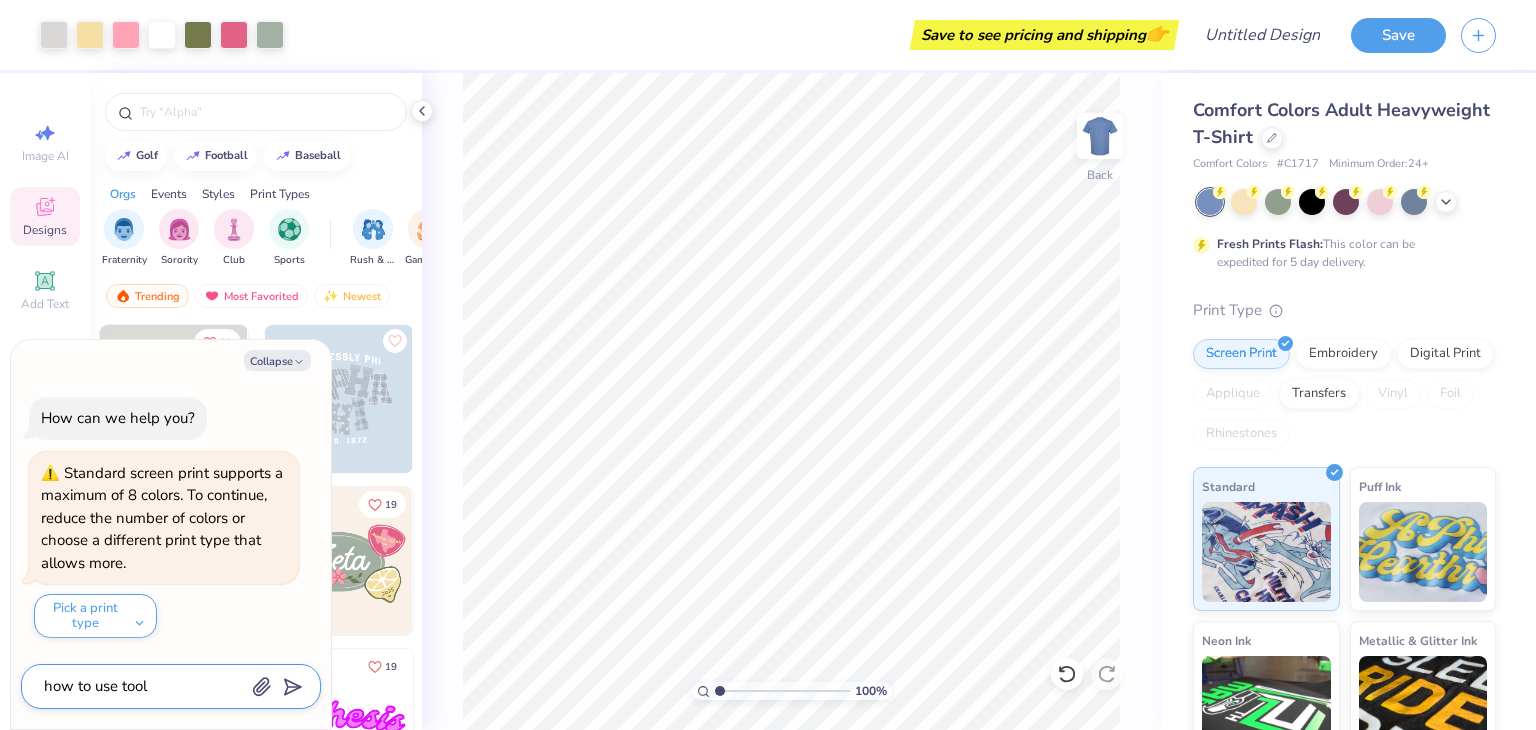 type on "x" 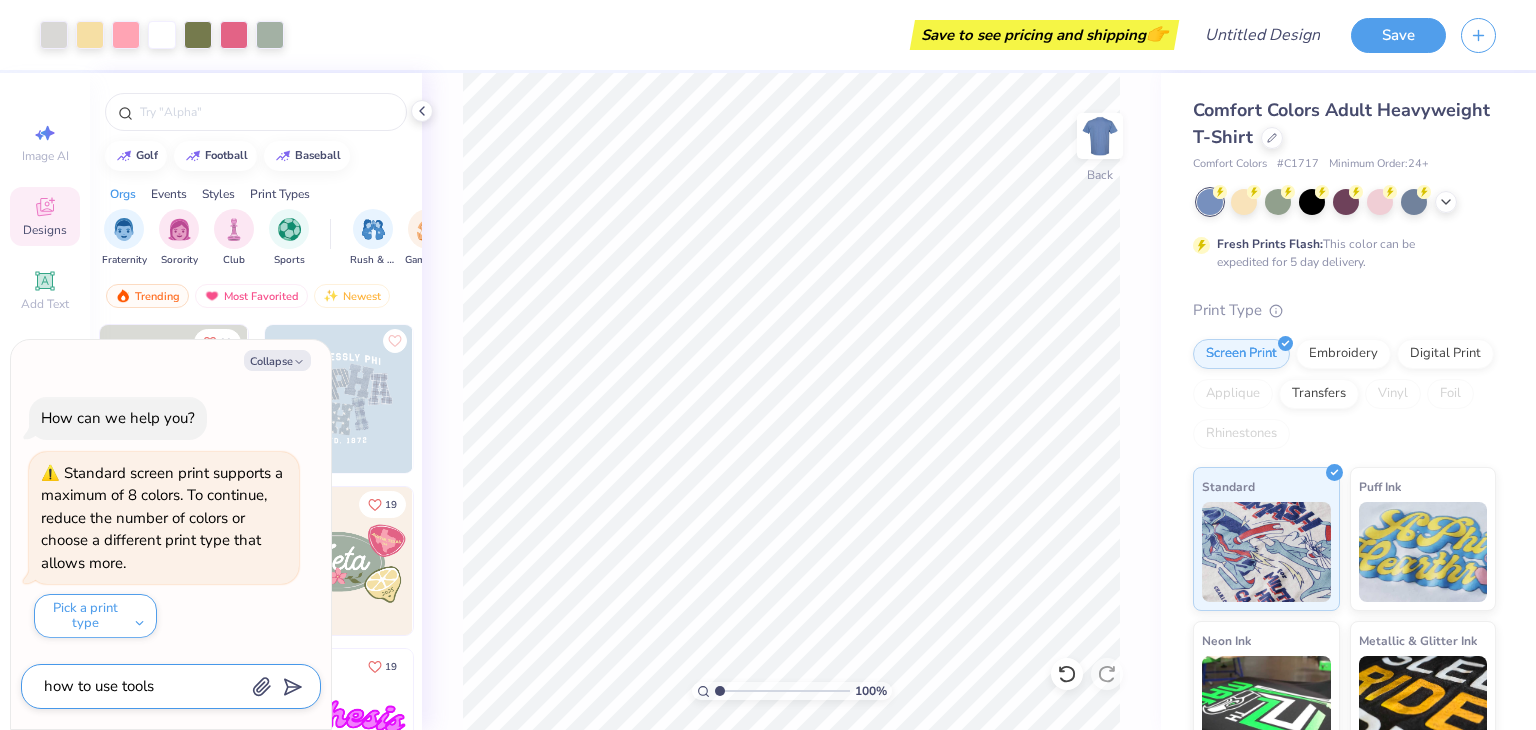 type on "how to use tools" 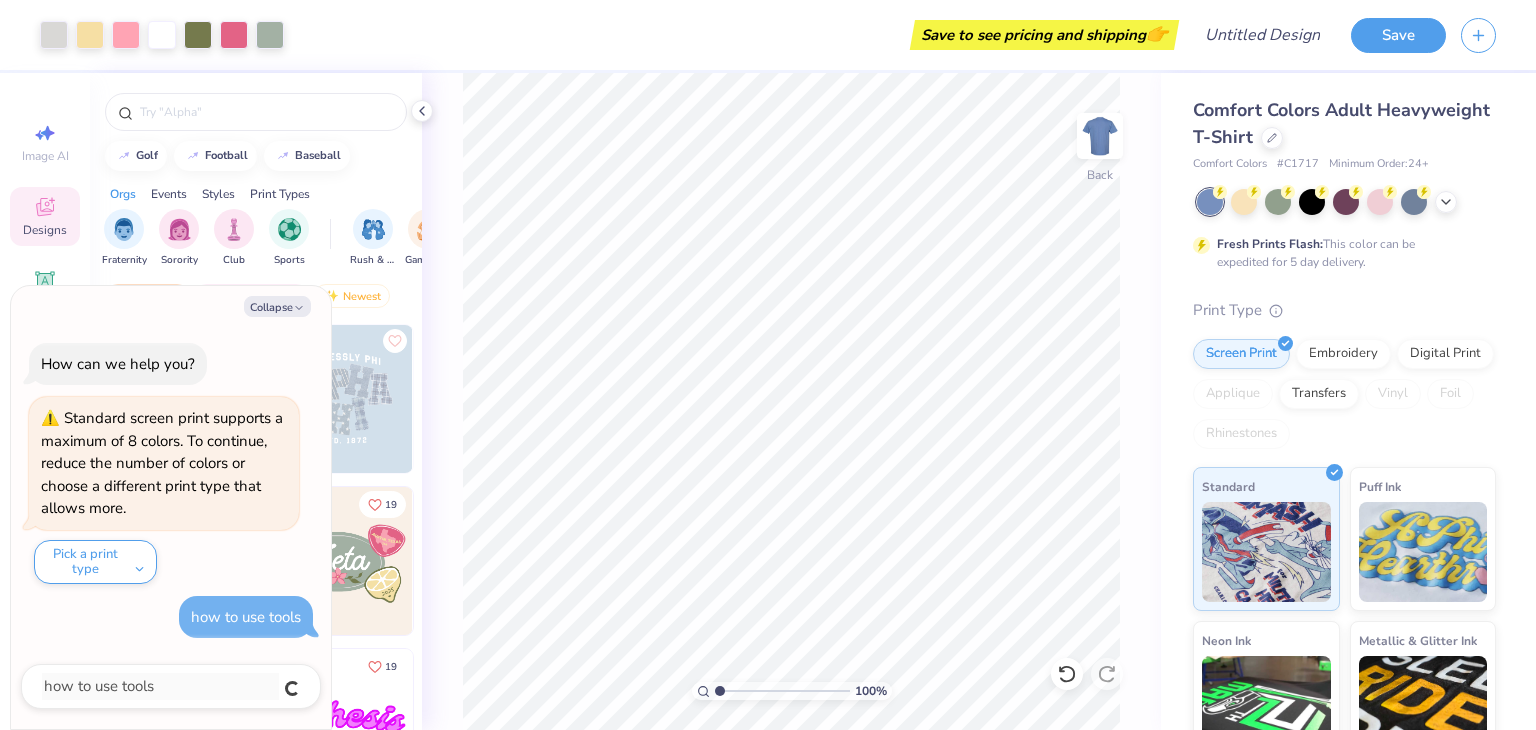 type on "x" 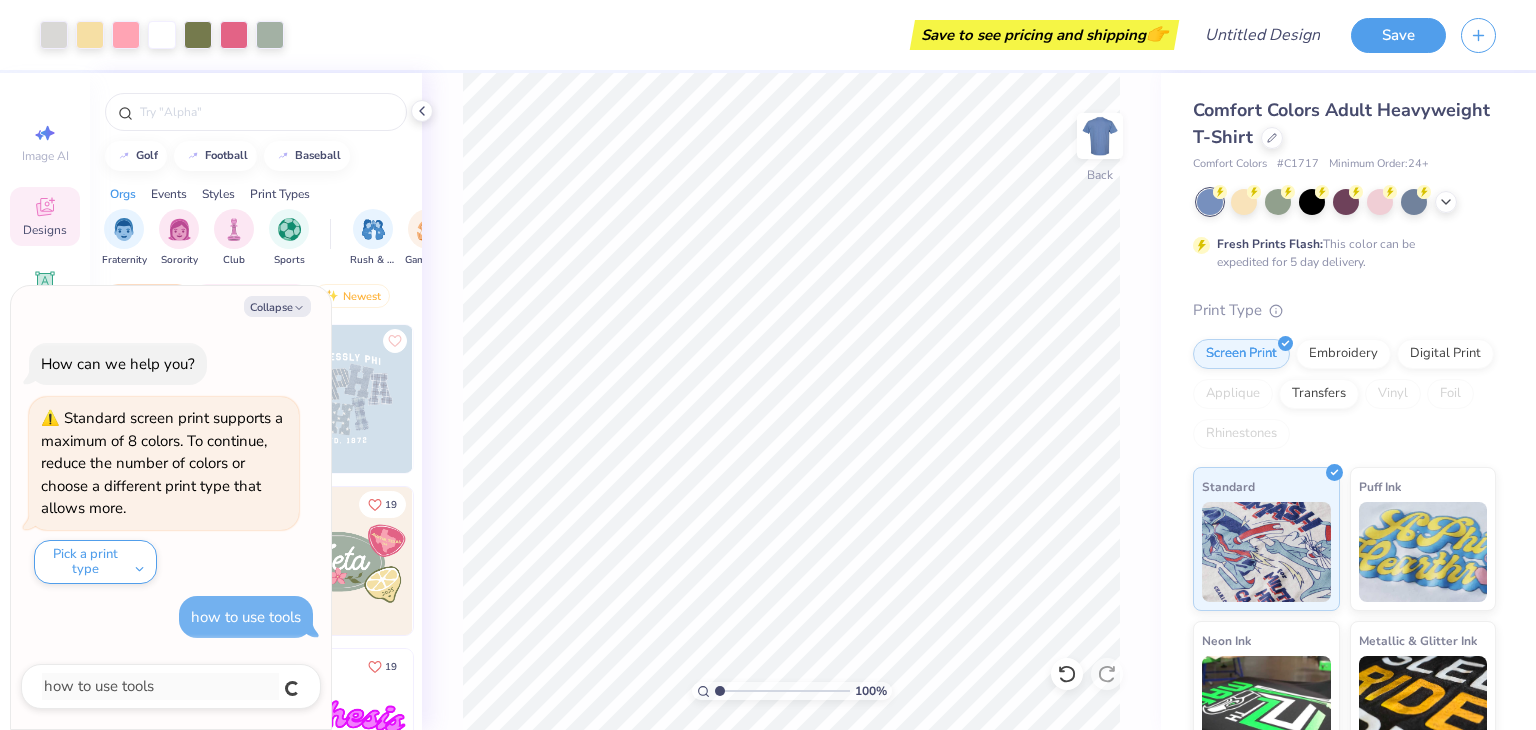 type 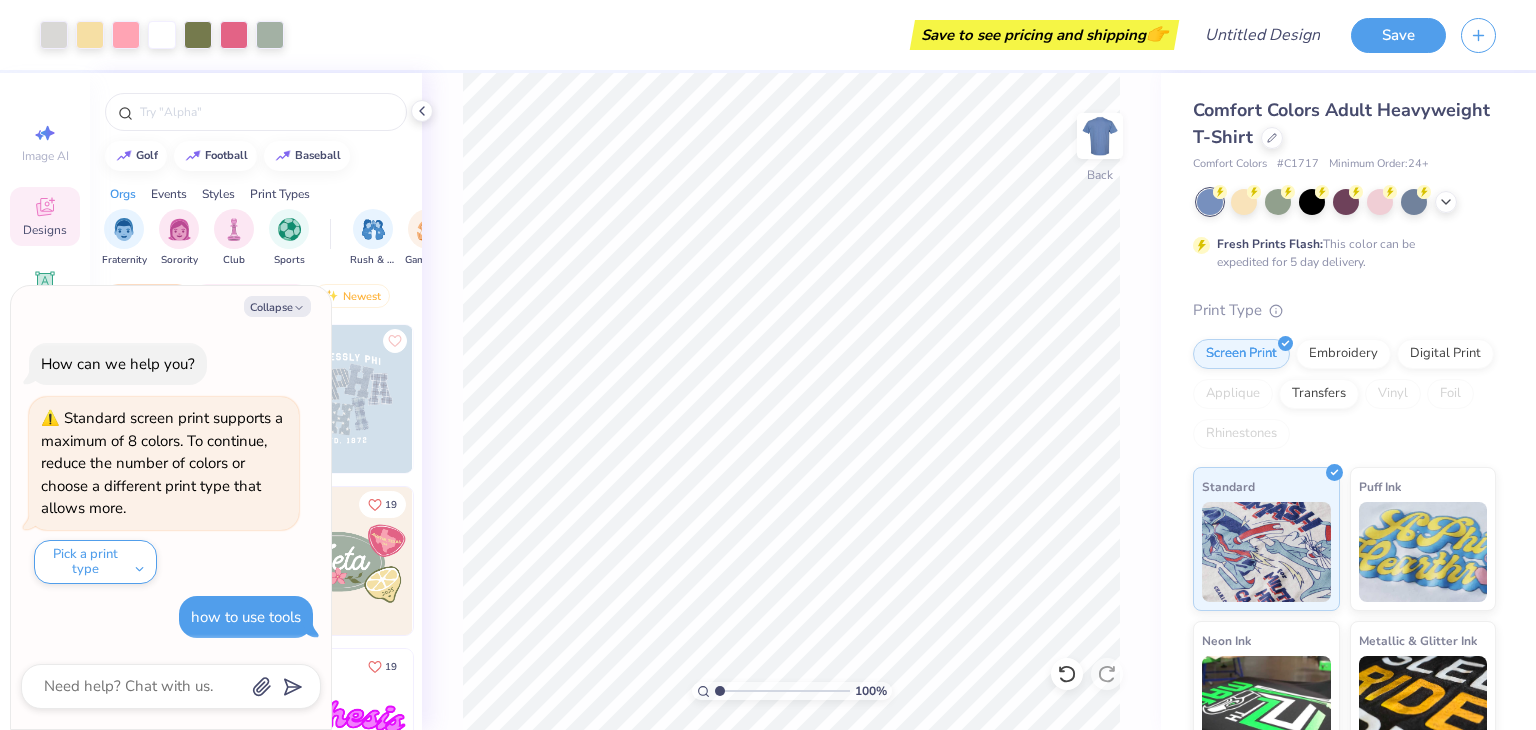 click on "Collapse How can we help you? Standard screen print supports a maximum of 8 colors. To continue, reduce the number of colors or choose a different print type that allows more. Pick a print type how to use tools" at bounding box center [171, 508] 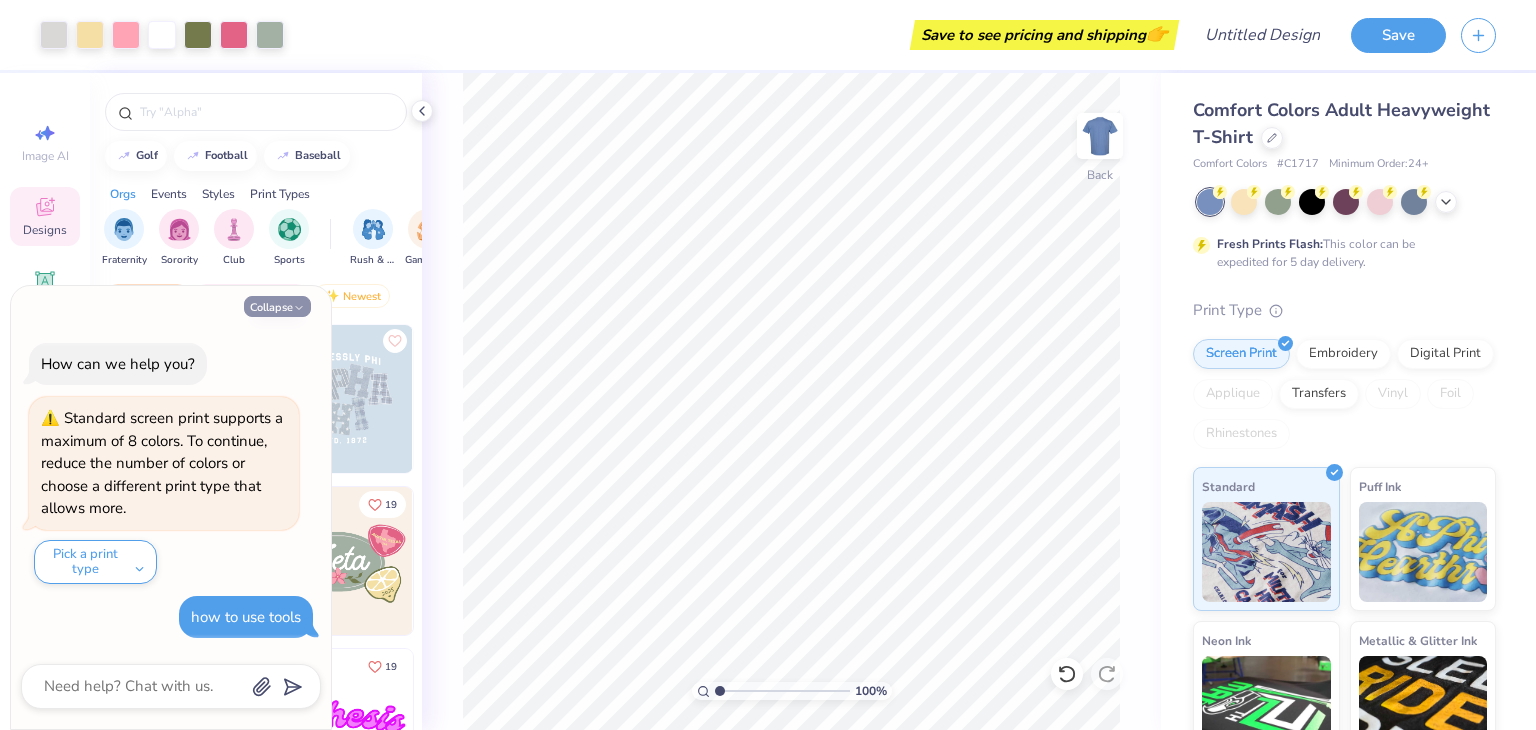 click 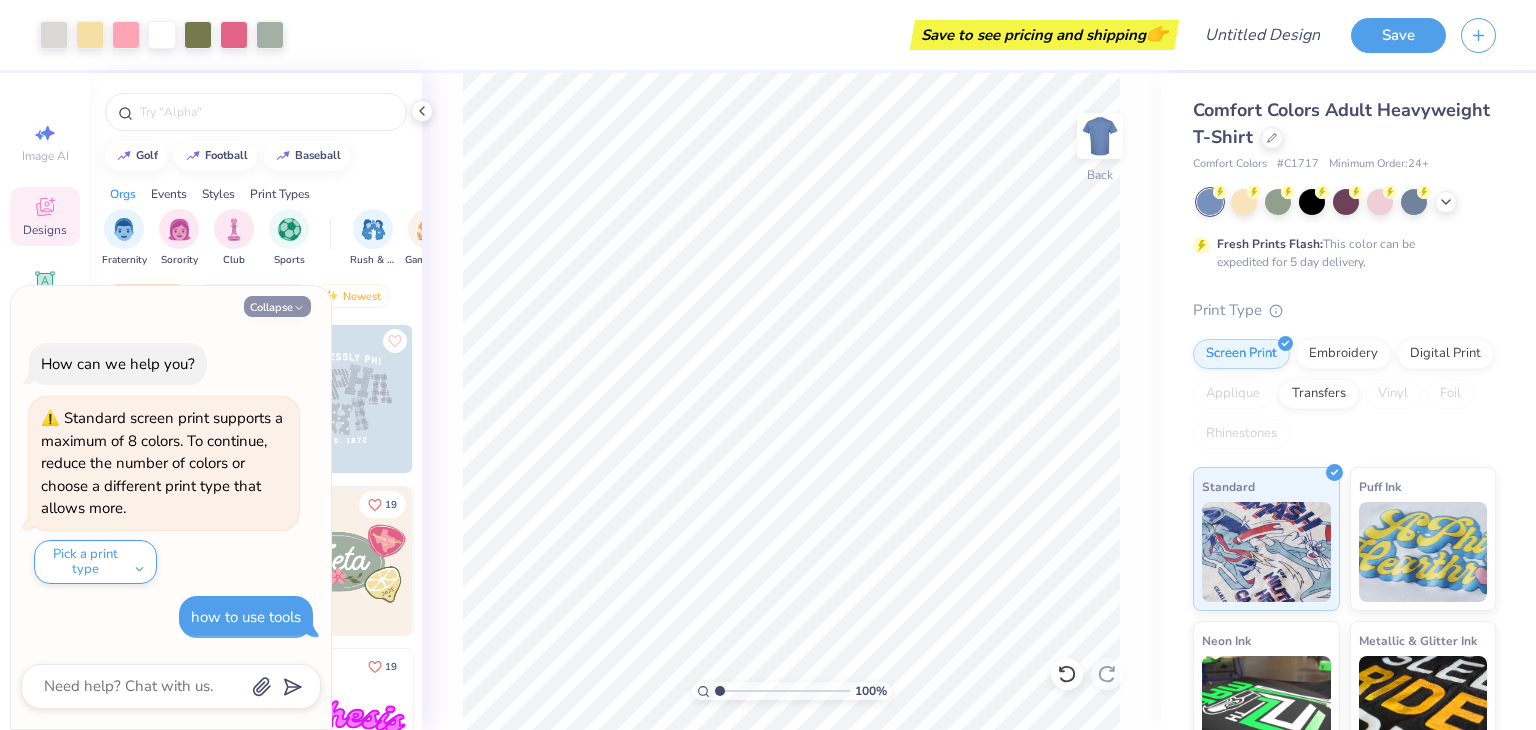 type on "x" 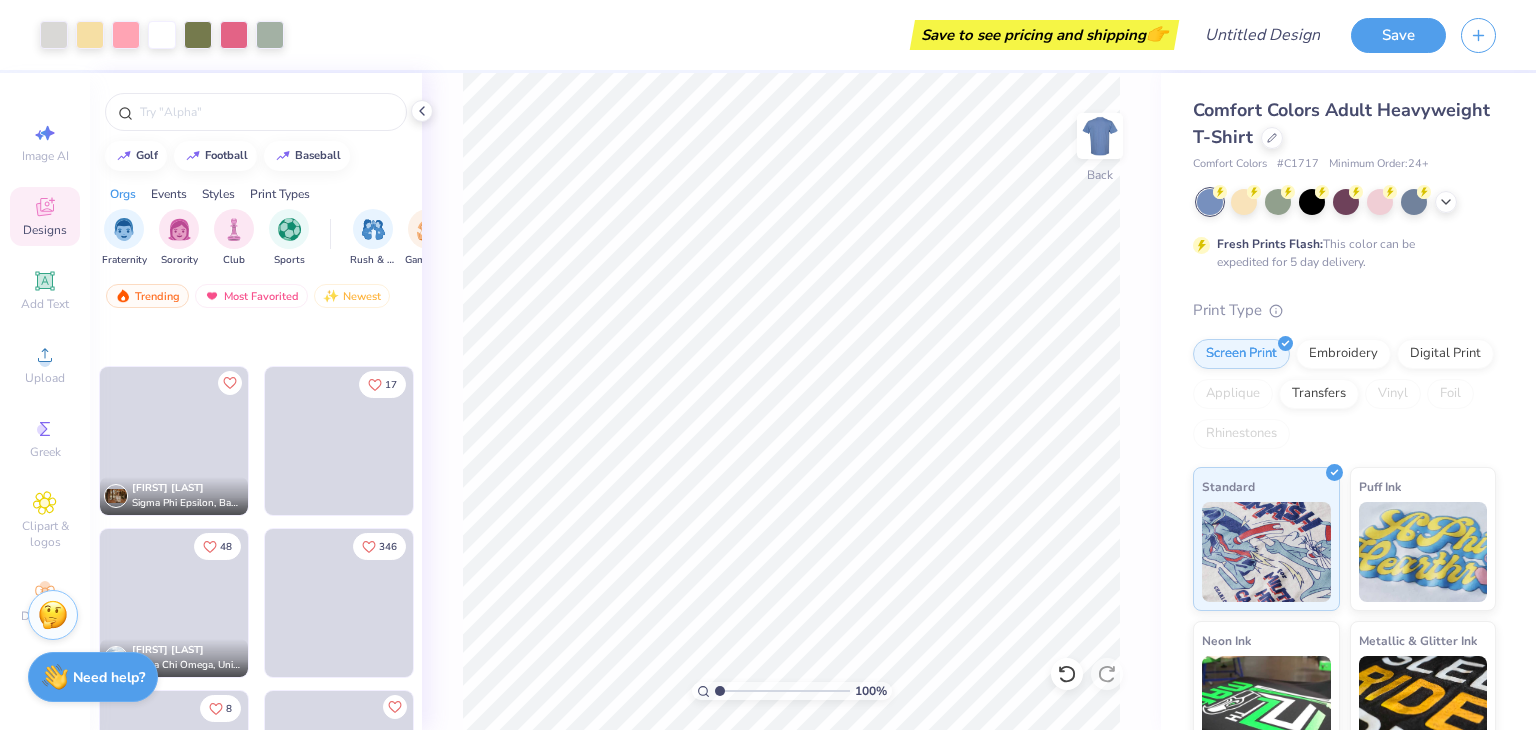 scroll, scrollTop: 1396, scrollLeft: 0, axis: vertical 